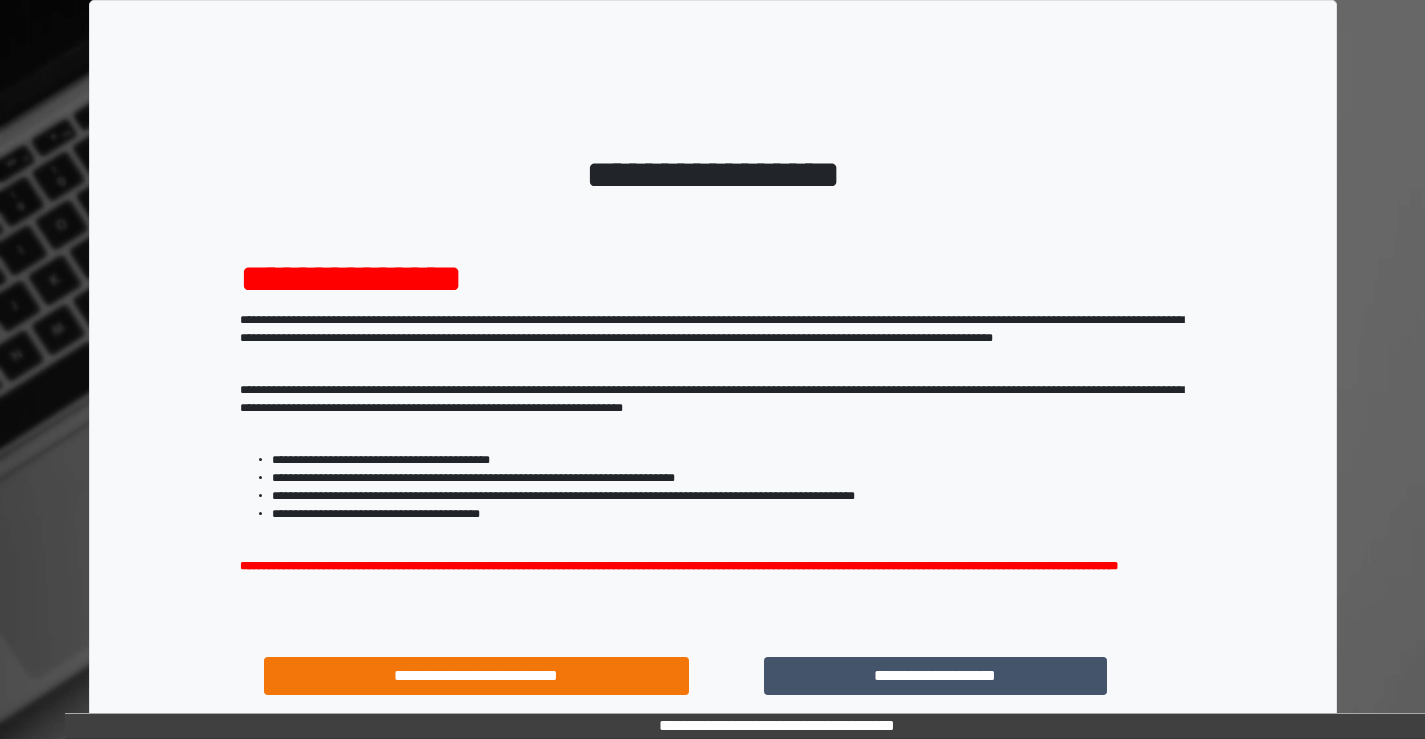 scroll, scrollTop: 0, scrollLeft: 0, axis: both 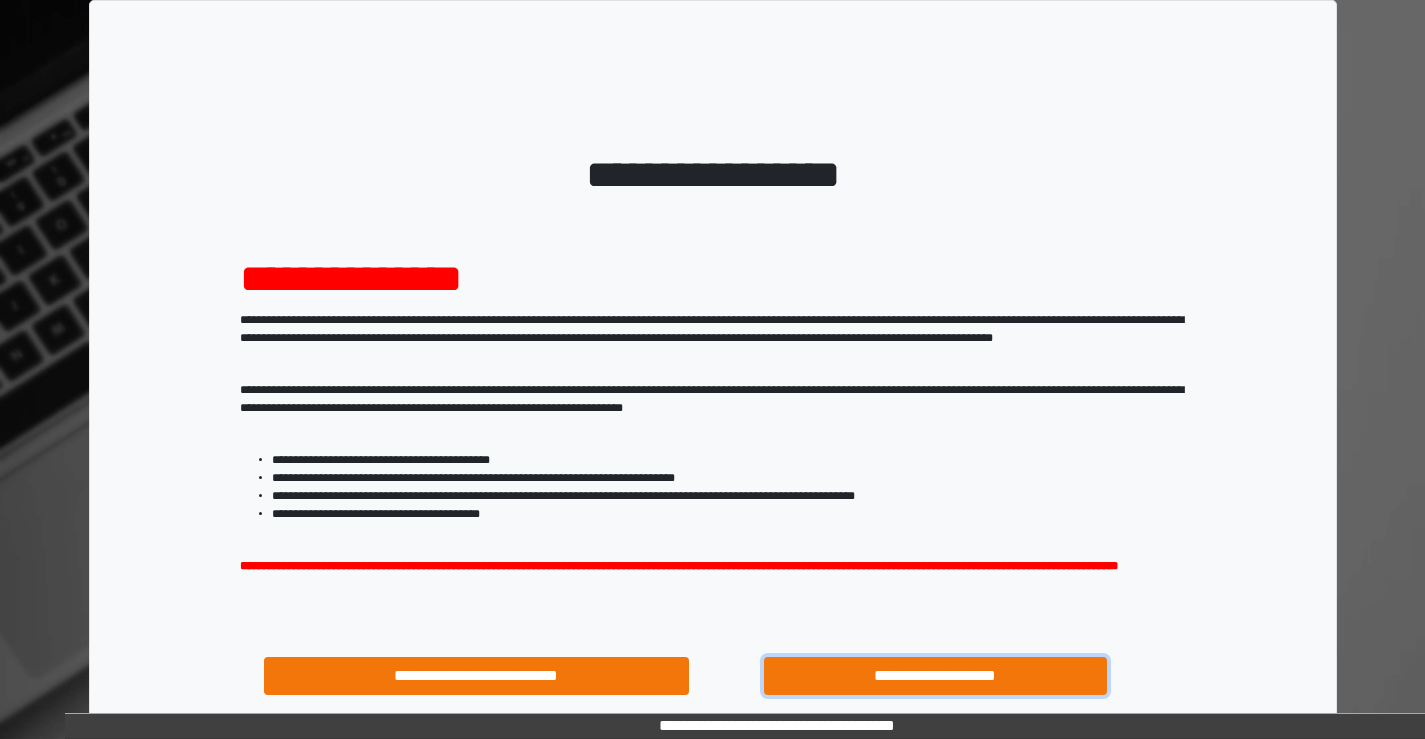 click on "**********" at bounding box center (936, 676) 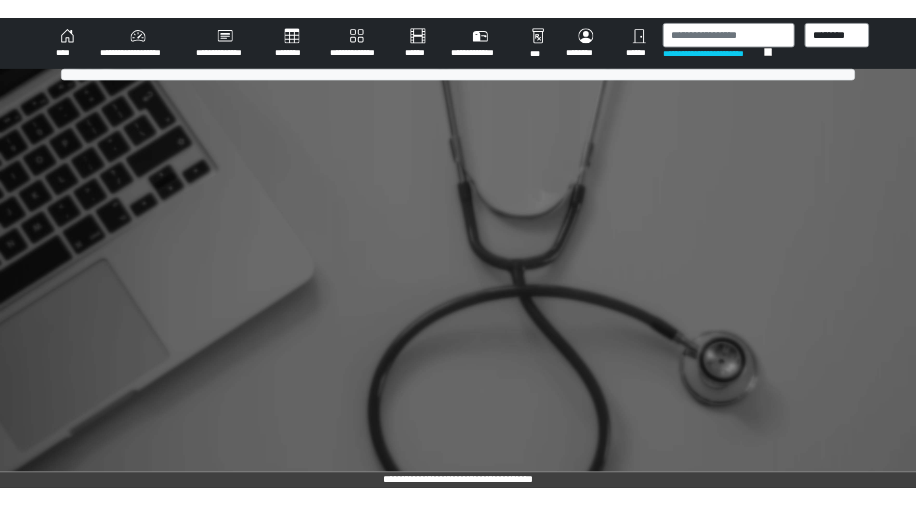 scroll, scrollTop: 0, scrollLeft: 0, axis: both 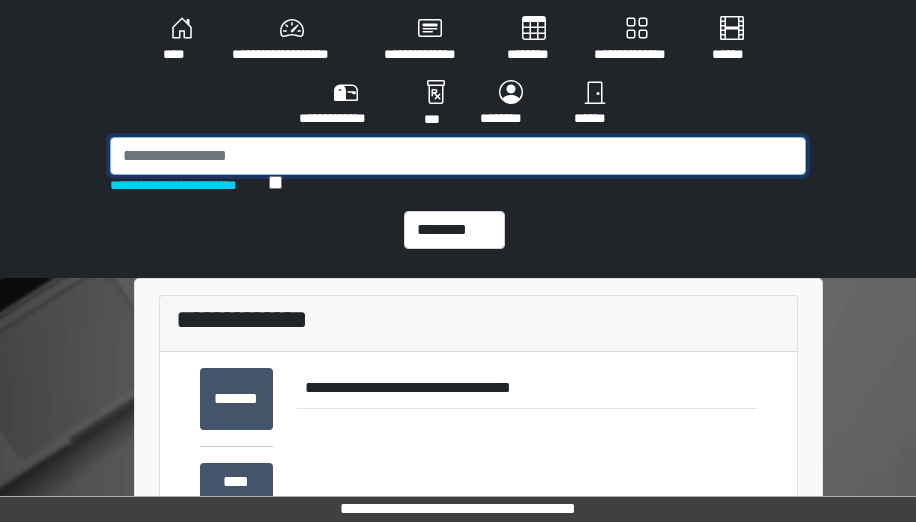 click at bounding box center [458, 156] 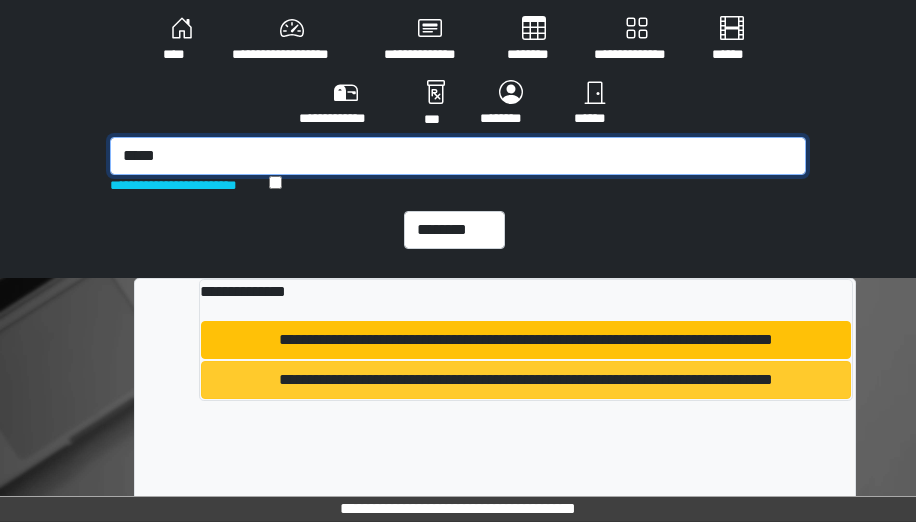 type on "*****" 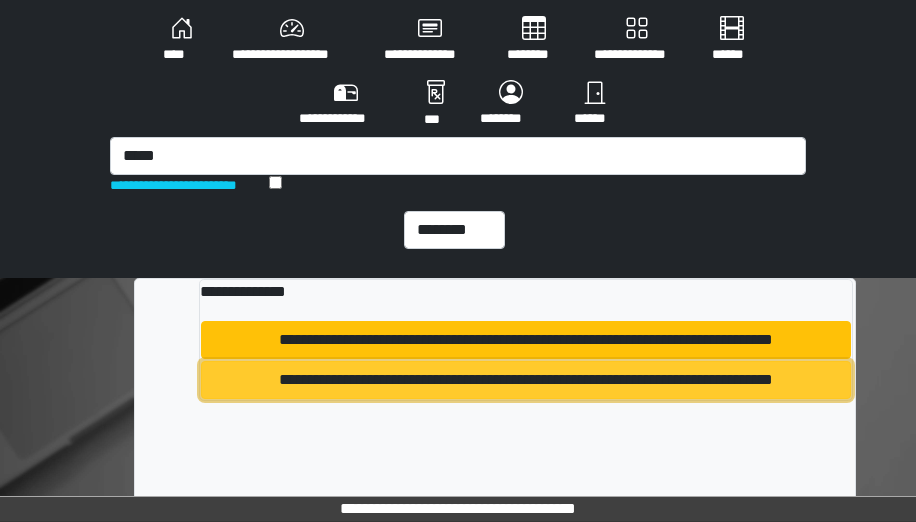 click on "**********" at bounding box center [526, 380] 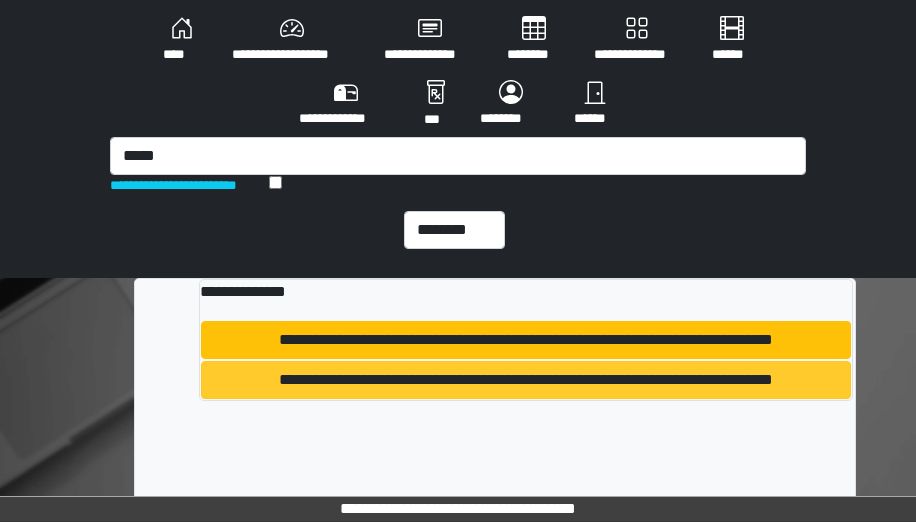 type 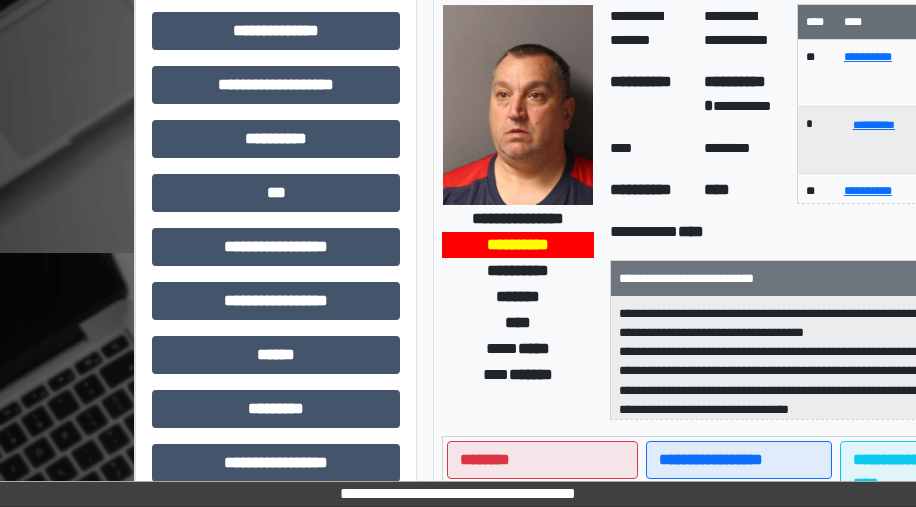 scroll, scrollTop: 400, scrollLeft: 0, axis: vertical 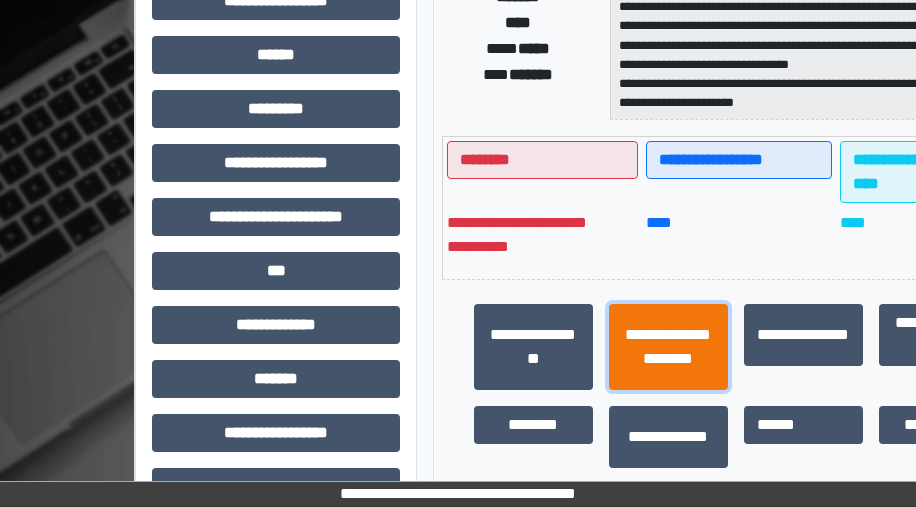 click on "**********" at bounding box center [668, 347] 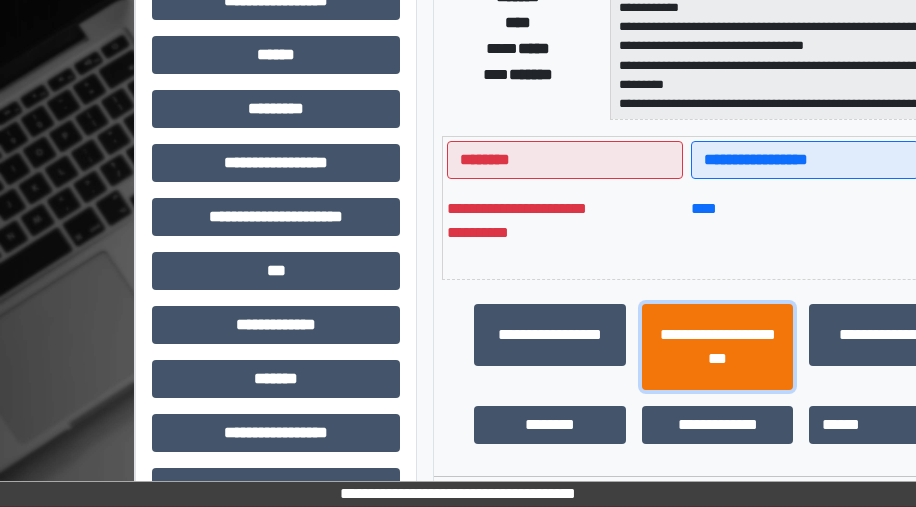 scroll, scrollTop: 45, scrollLeft: 0, axis: vertical 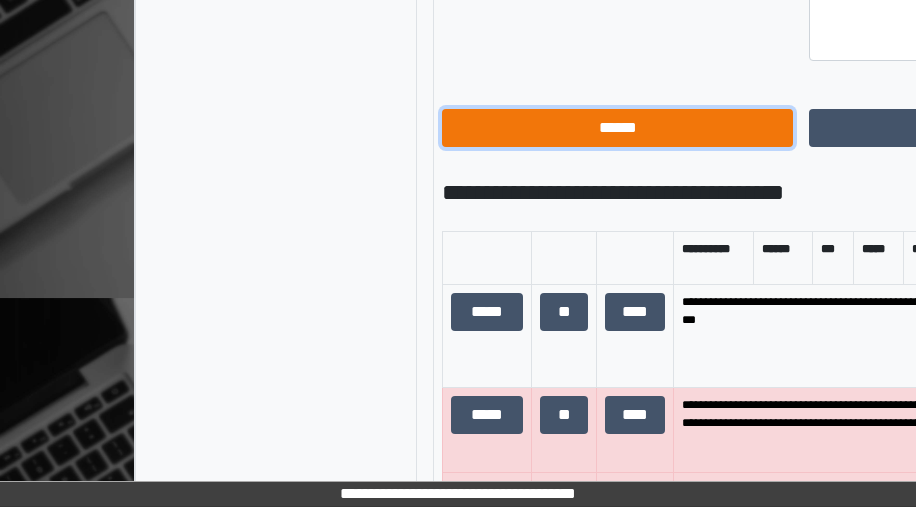 click on "******" at bounding box center [617, 128] 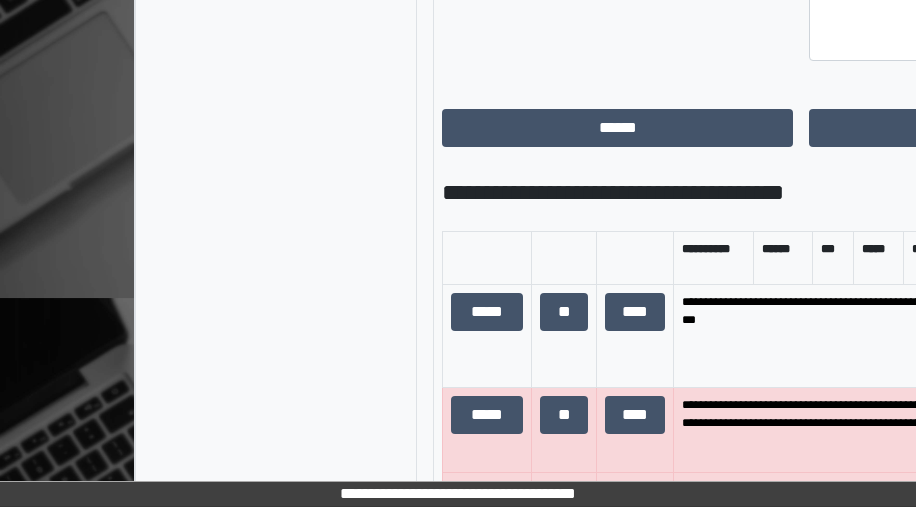 scroll, scrollTop: 865, scrollLeft: 0, axis: vertical 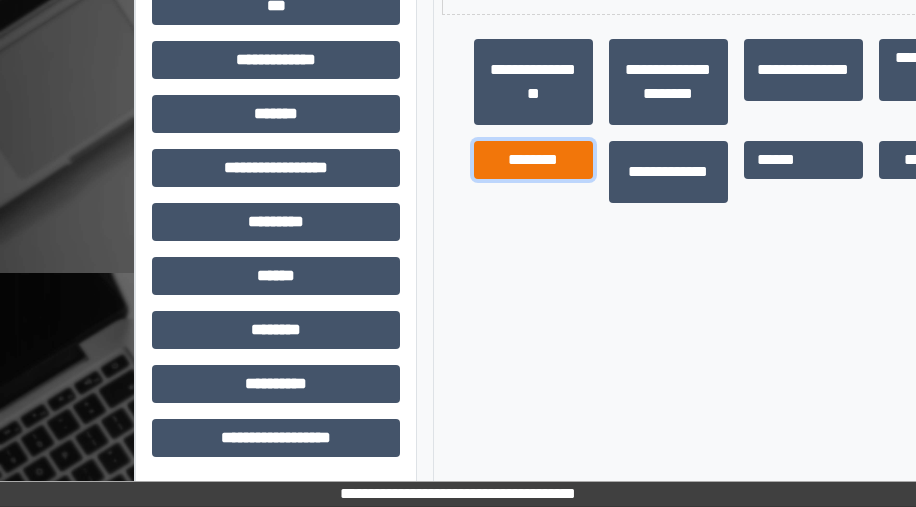 click on "********" at bounding box center (533, 160) 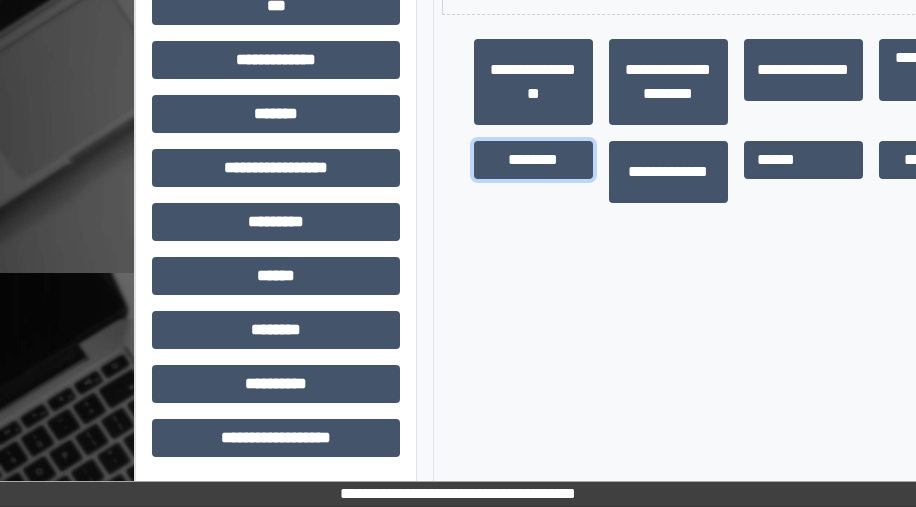 scroll, scrollTop: 45, scrollLeft: 0, axis: vertical 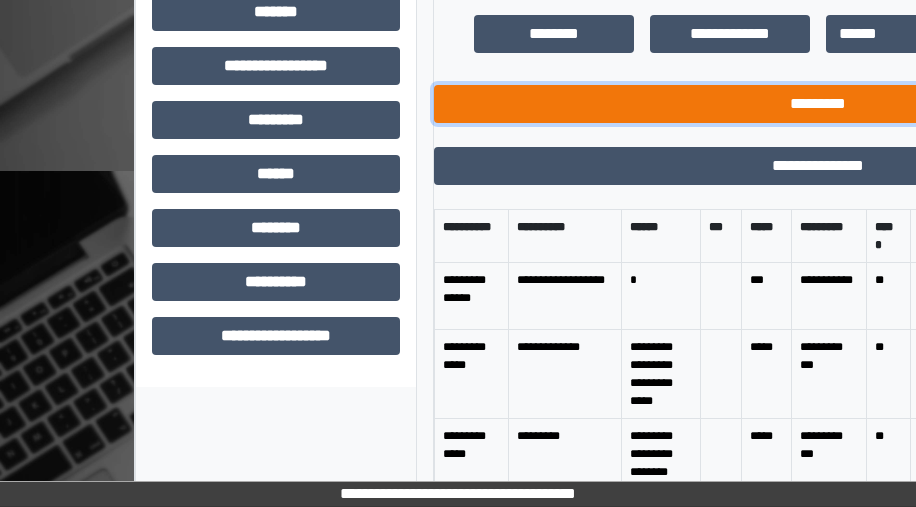 click on "*********" at bounding box center [818, 104] 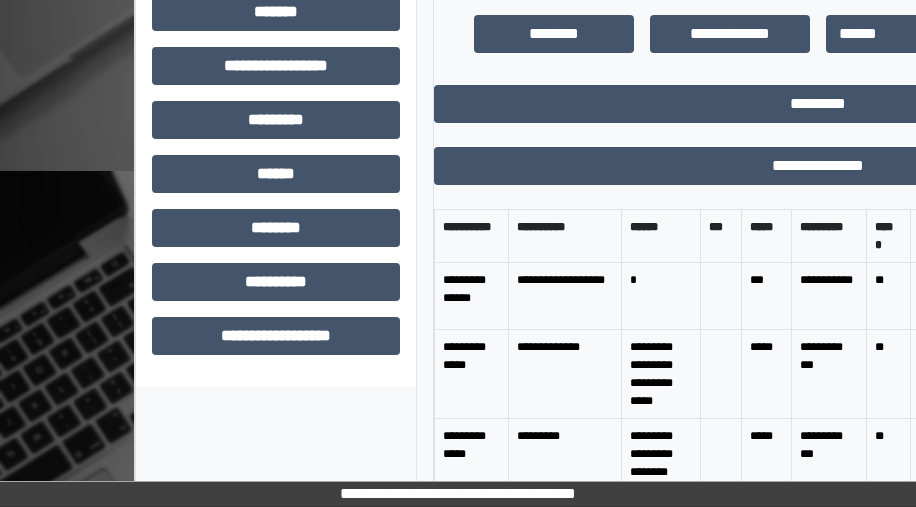 scroll, scrollTop: 865, scrollLeft: 0, axis: vertical 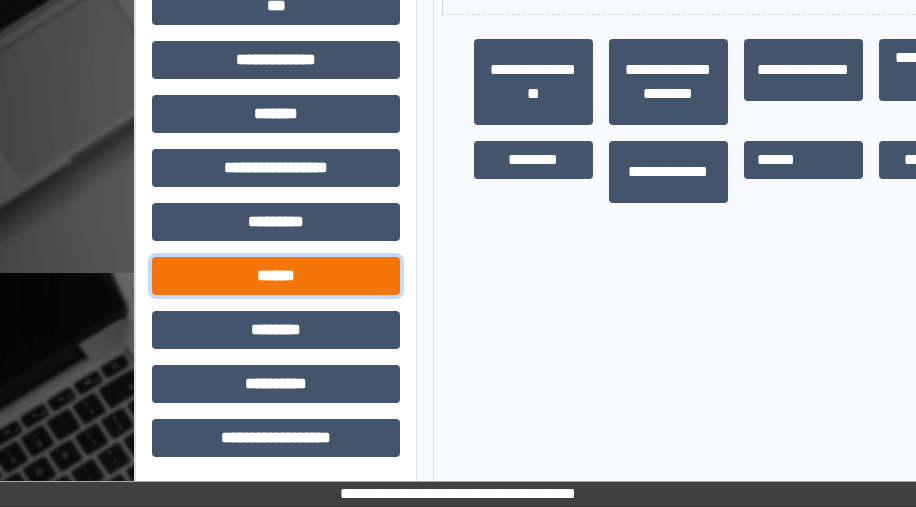 click on "******" at bounding box center (276, 276) 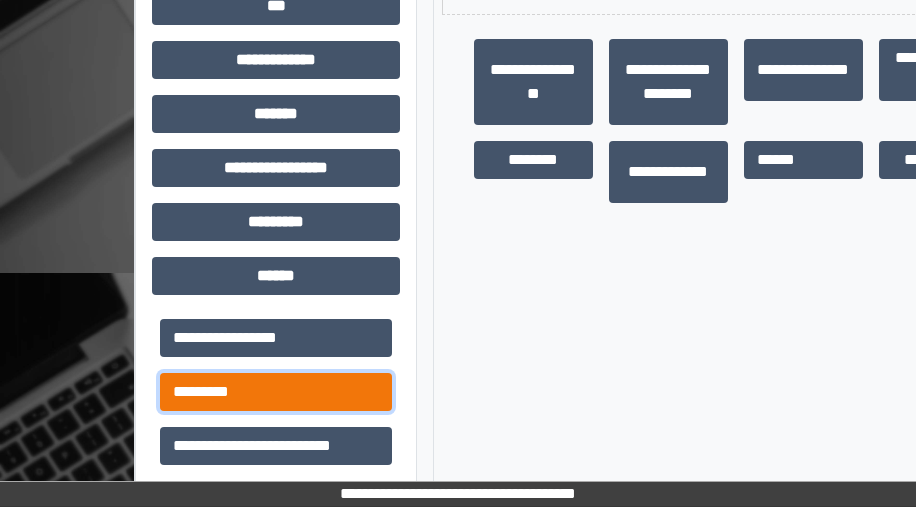 drag, startPoint x: 358, startPoint y: 388, endPoint x: 445, endPoint y: 380, distance: 87.36704 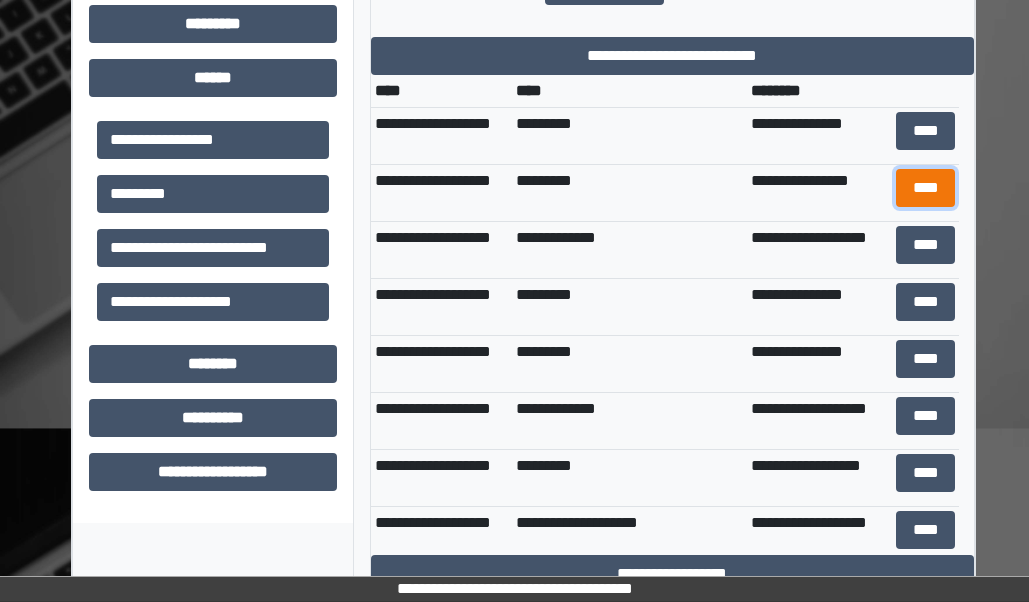 click on "****" at bounding box center [926, 188] 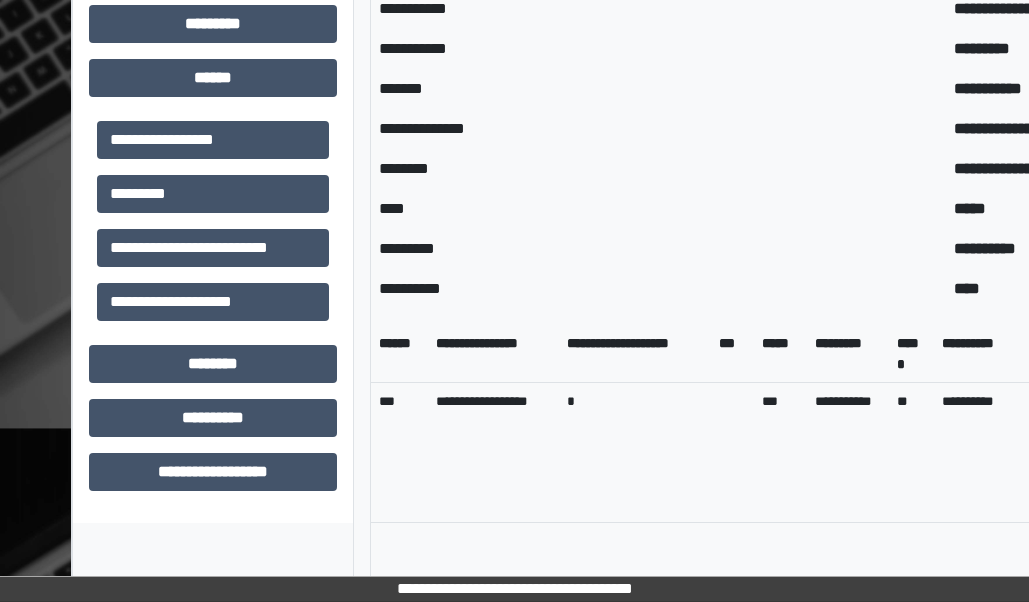 scroll, scrollTop: 45, scrollLeft: 0, axis: vertical 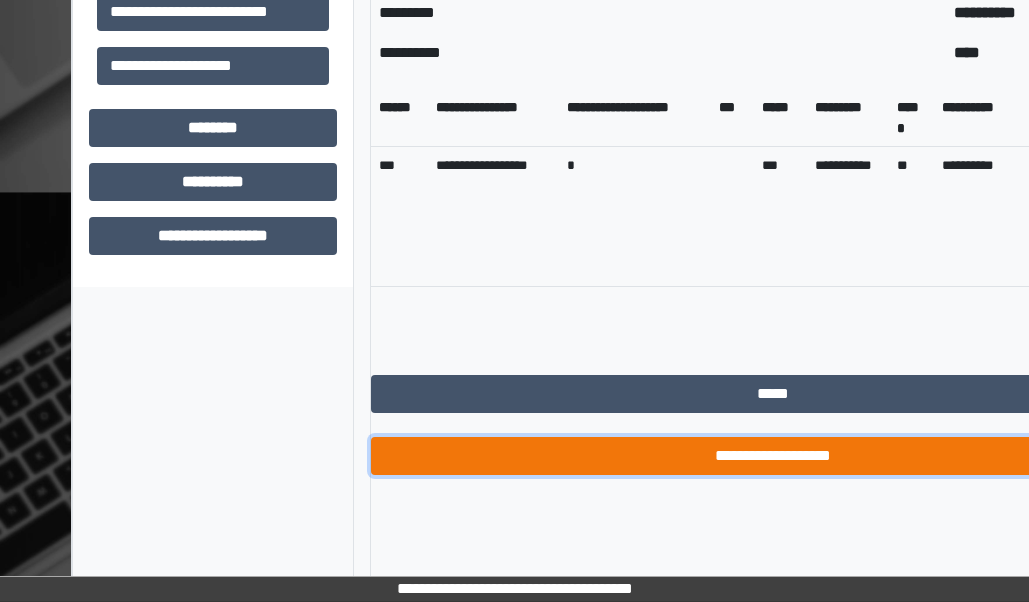 click on "**********" at bounding box center [773, 456] 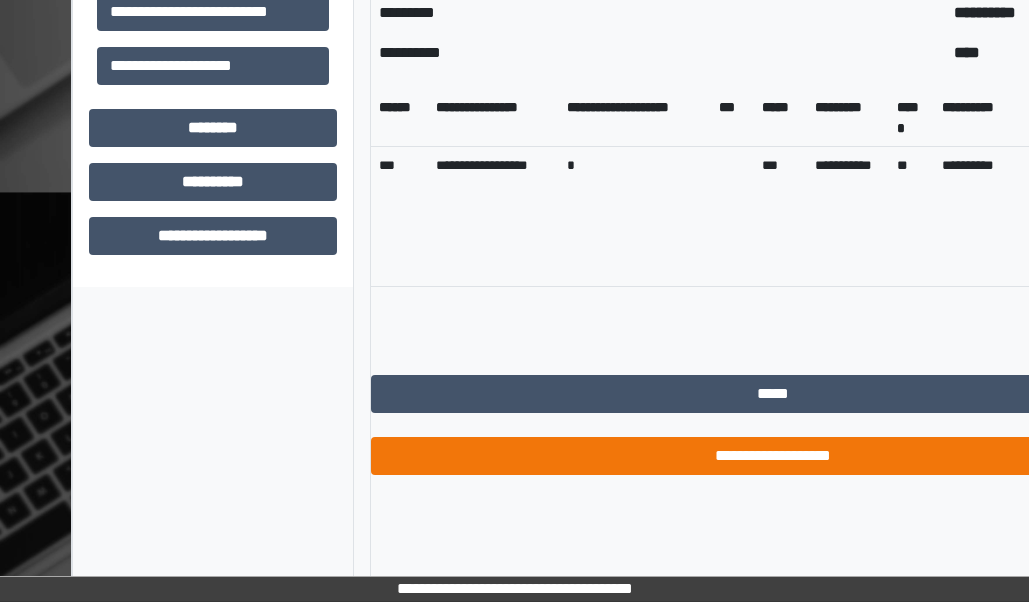 scroll, scrollTop: 874, scrollLeft: 0, axis: vertical 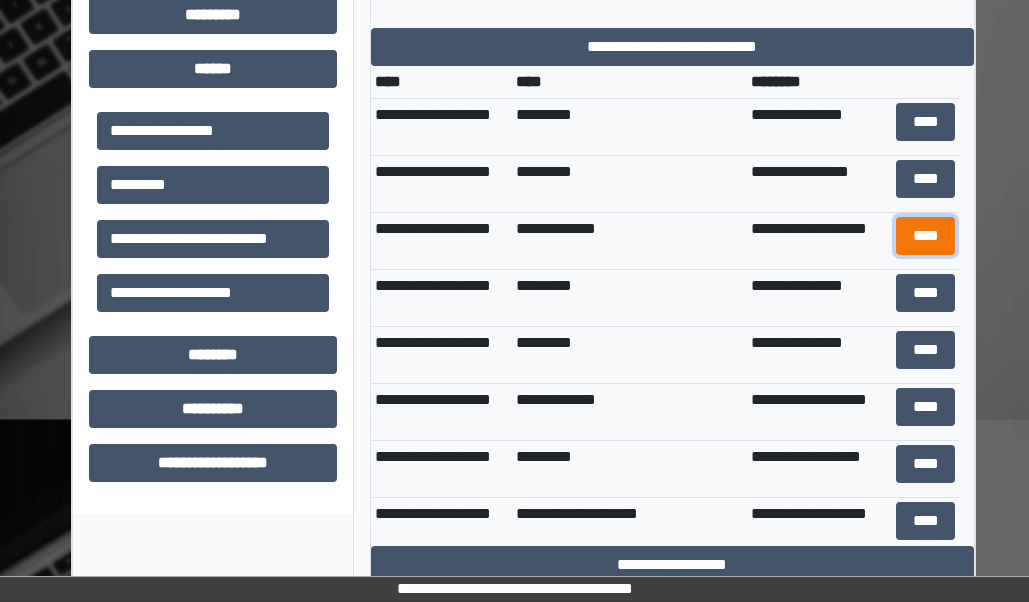 click on "****" at bounding box center (926, 236) 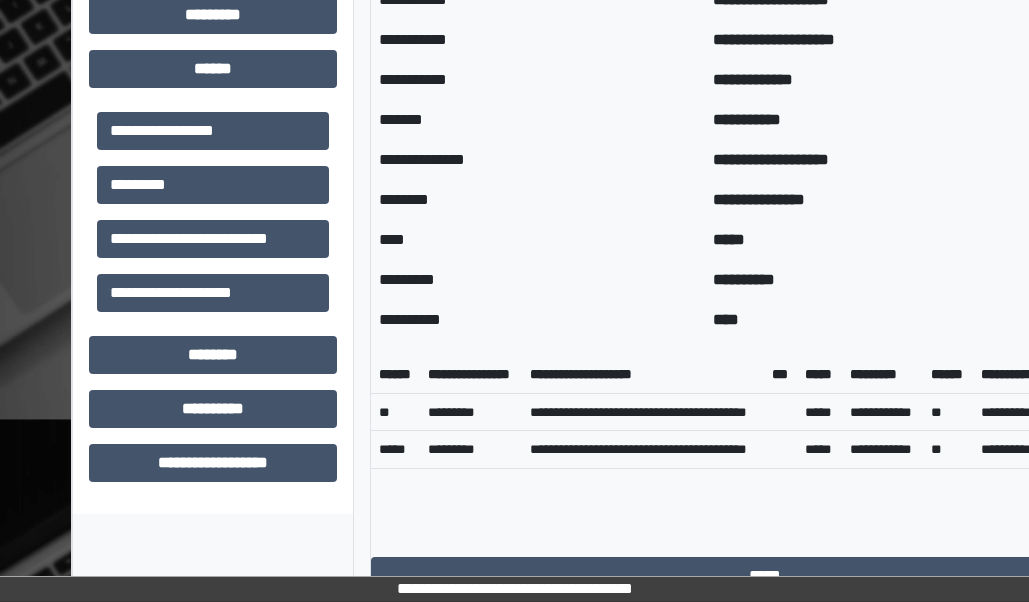 scroll, scrollTop: 45, scrollLeft: 0, axis: vertical 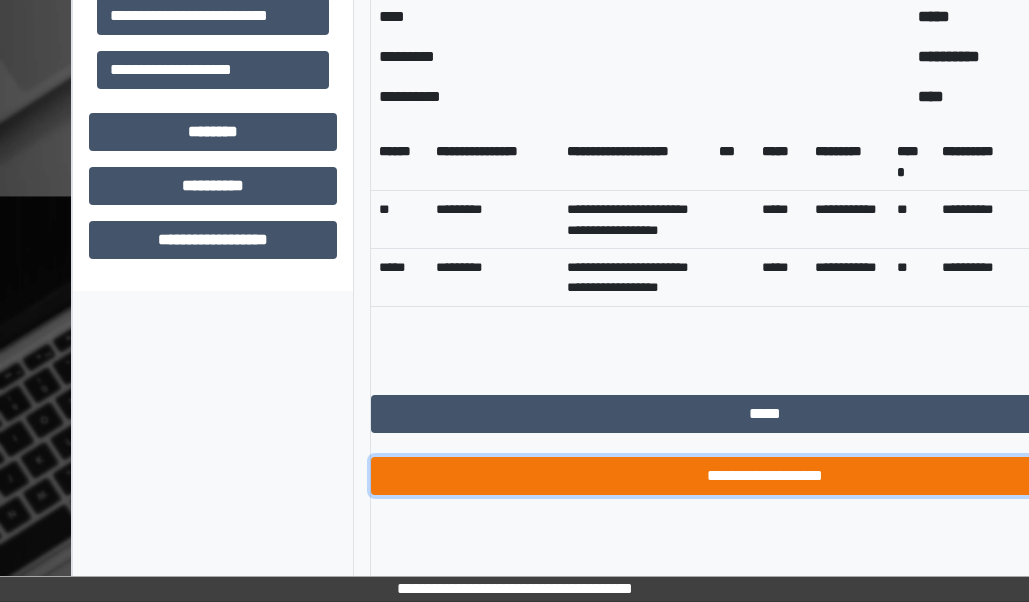 click on "**********" at bounding box center (765, 476) 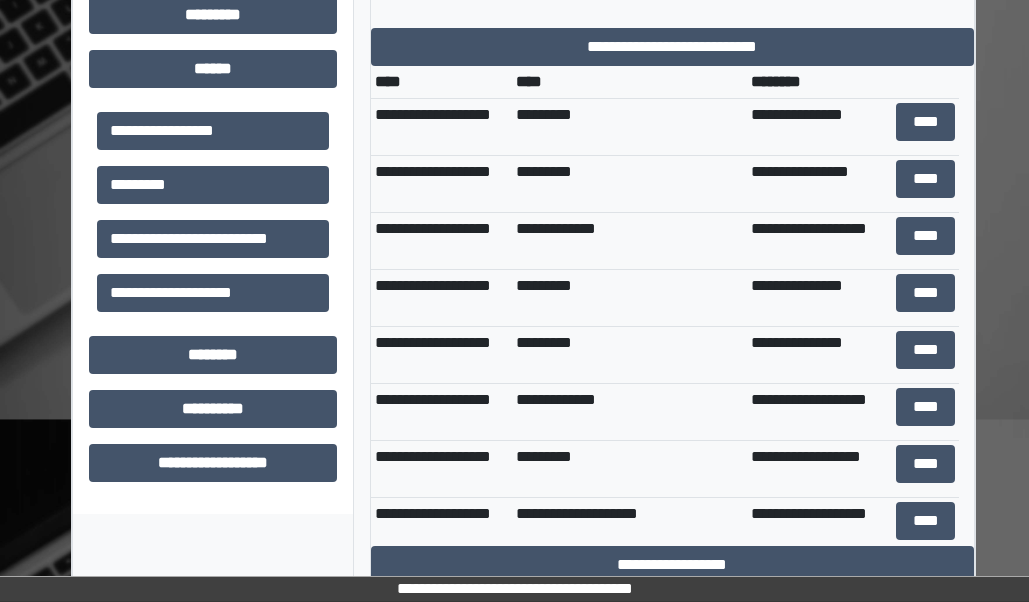 scroll, scrollTop: 874, scrollLeft: 0, axis: vertical 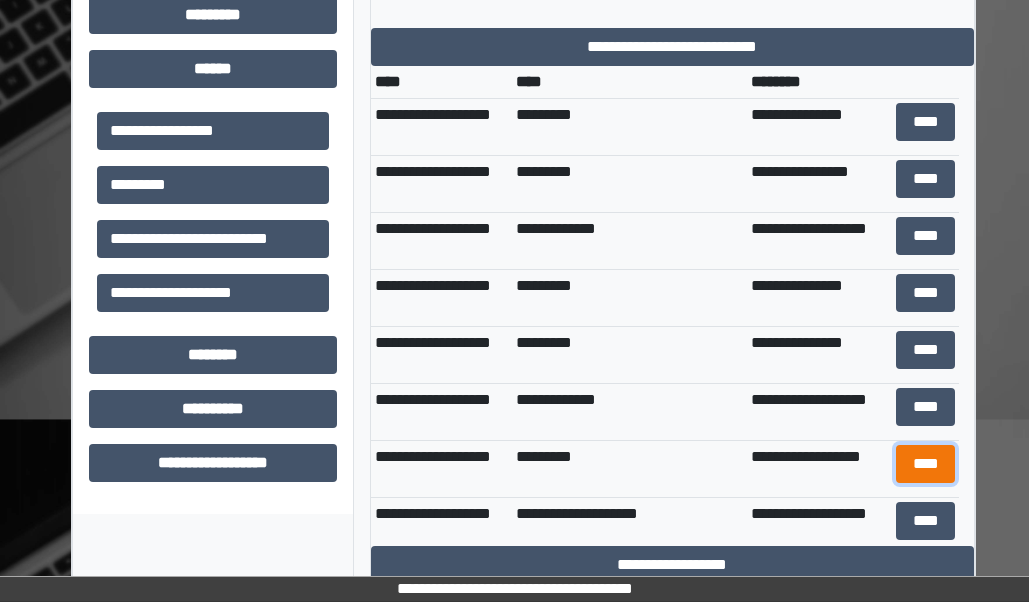 click on "****" at bounding box center (926, 464) 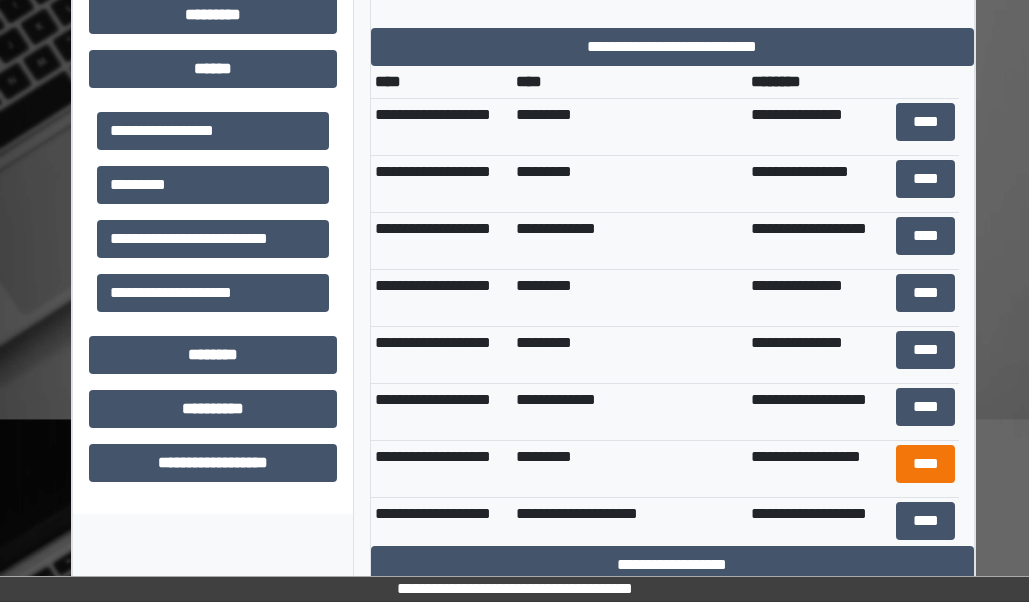 scroll, scrollTop: 45, scrollLeft: 0, axis: vertical 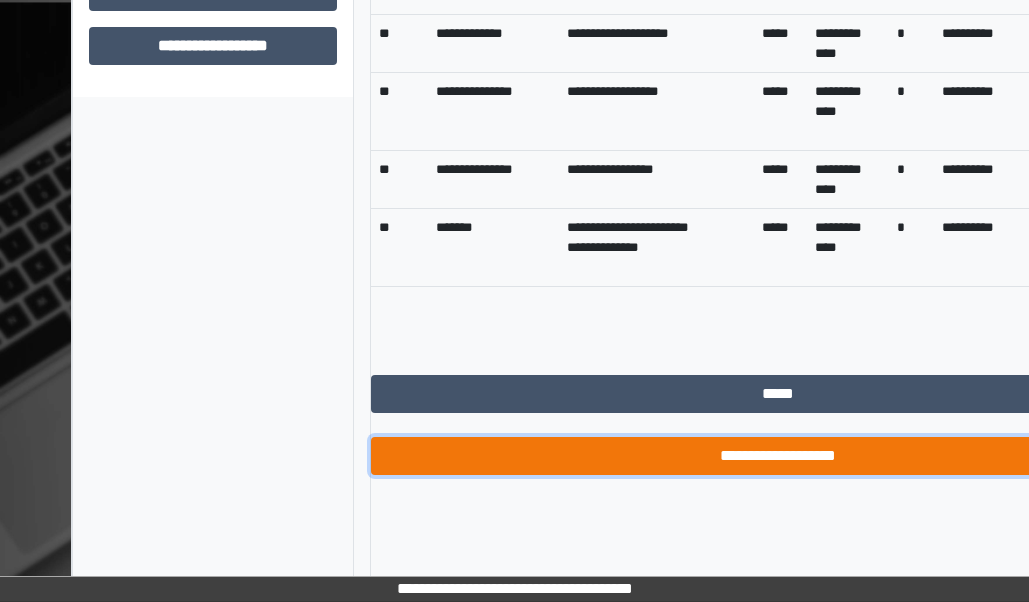 click on "**********" at bounding box center (778, 456) 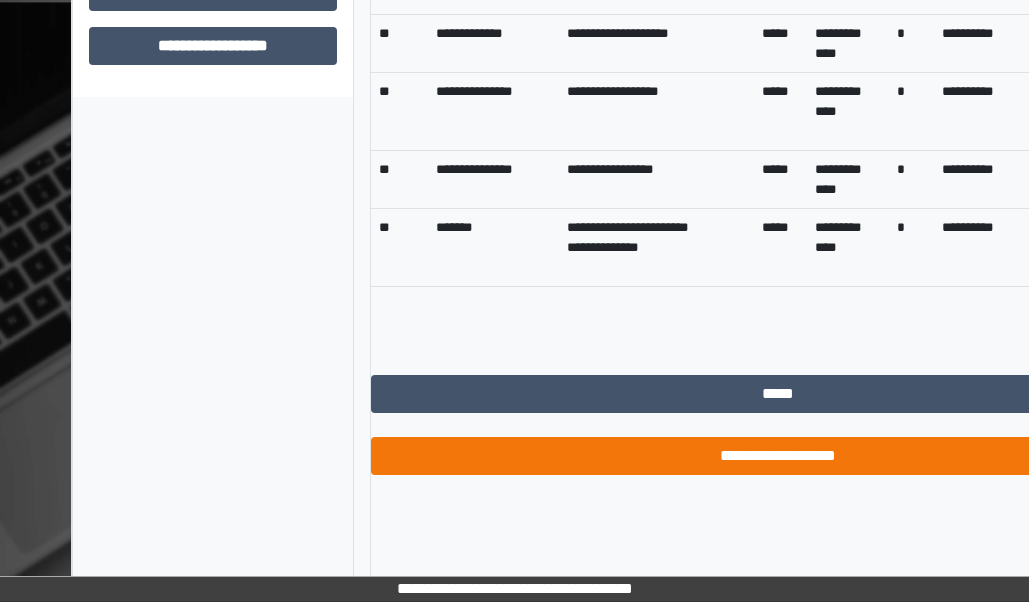 scroll, scrollTop: 874, scrollLeft: 0, axis: vertical 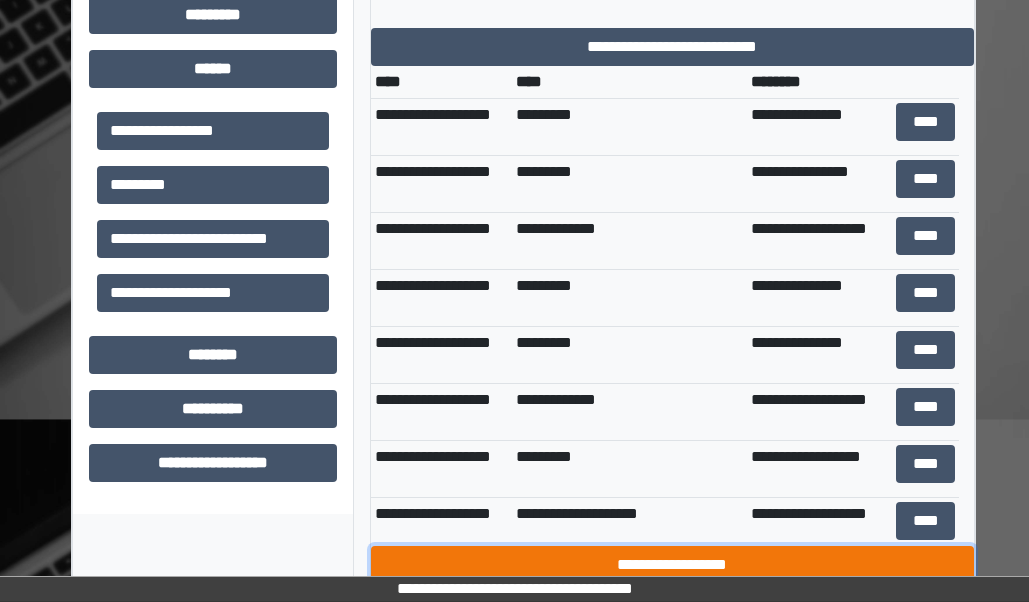 click on "**********" at bounding box center (673, 565) 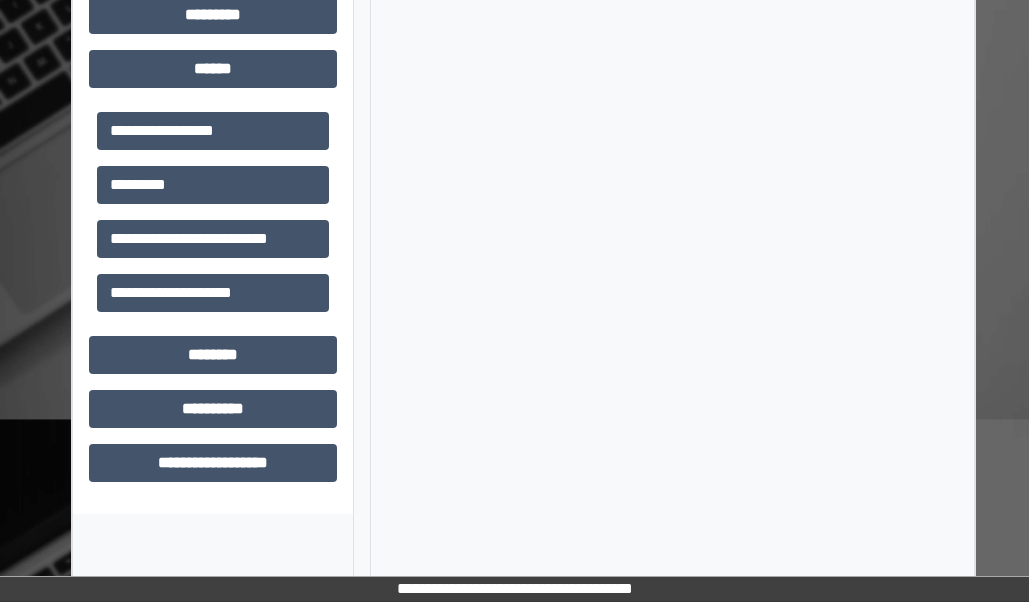 scroll, scrollTop: 804, scrollLeft: 0, axis: vertical 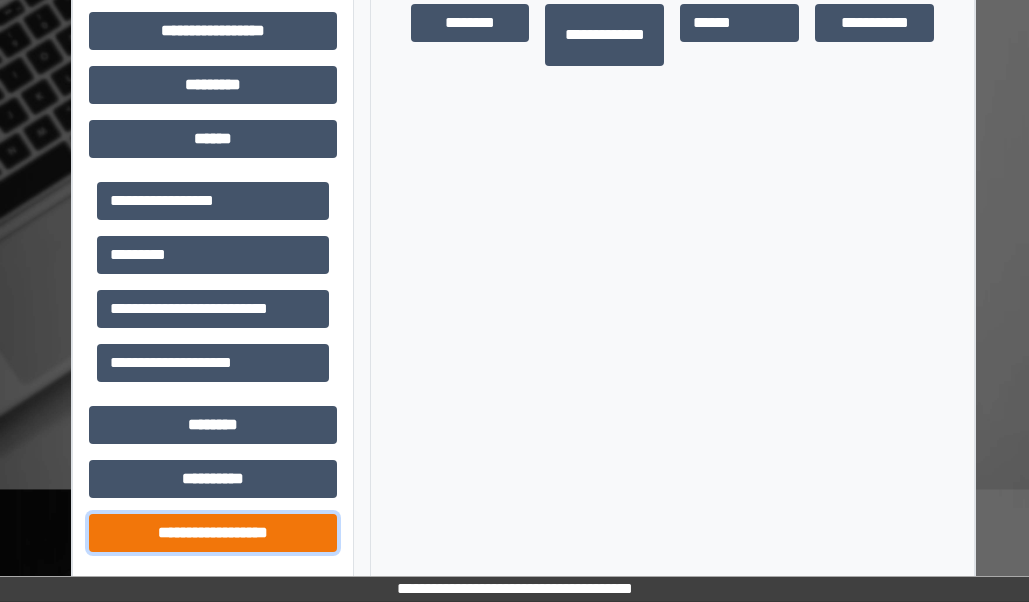 drag, startPoint x: 174, startPoint y: 532, endPoint x: 189, endPoint y: 514, distance: 23.43075 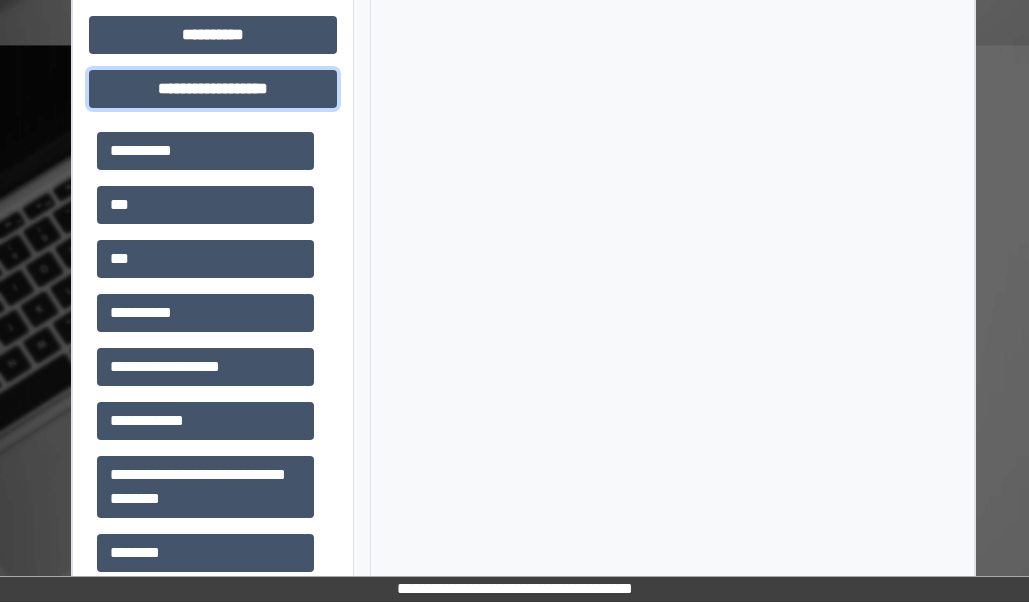 scroll, scrollTop: 1284, scrollLeft: 0, axis: vertical 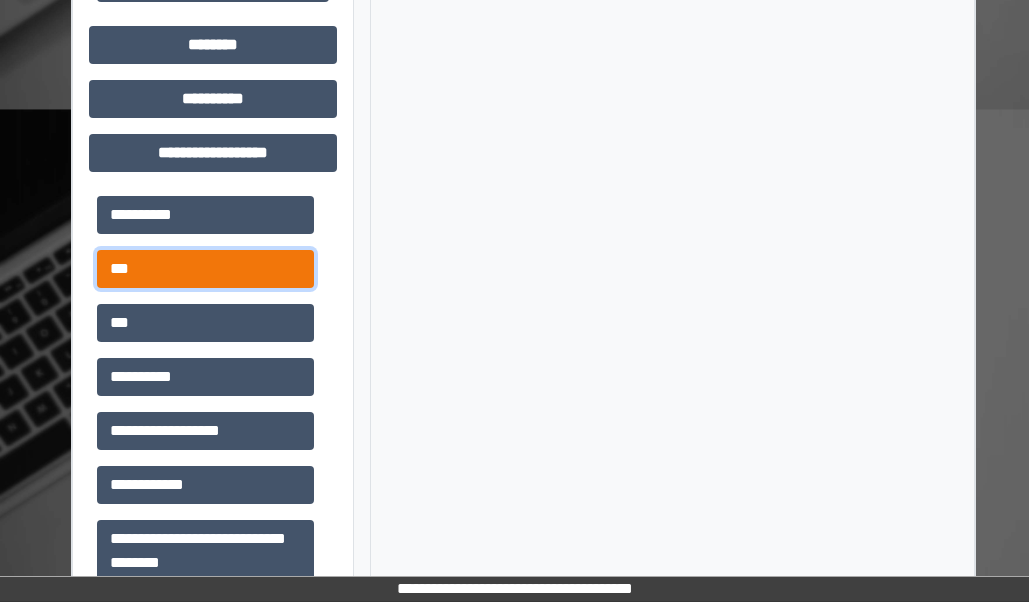click on "***" at bounding box center [205, 269] 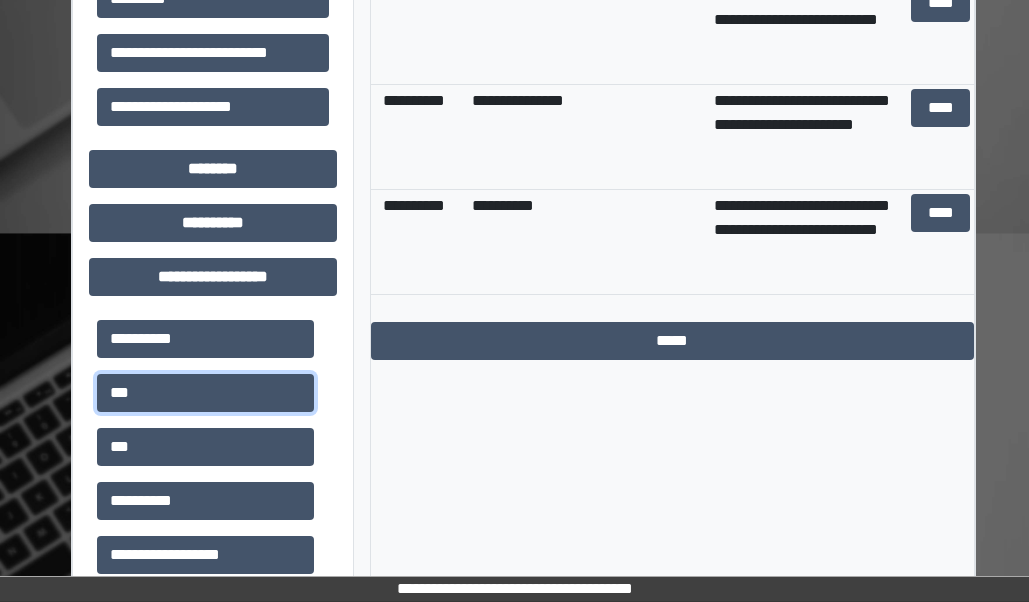 scroll, scrollTop: 984, scrollLeft: 0, axis: vertical 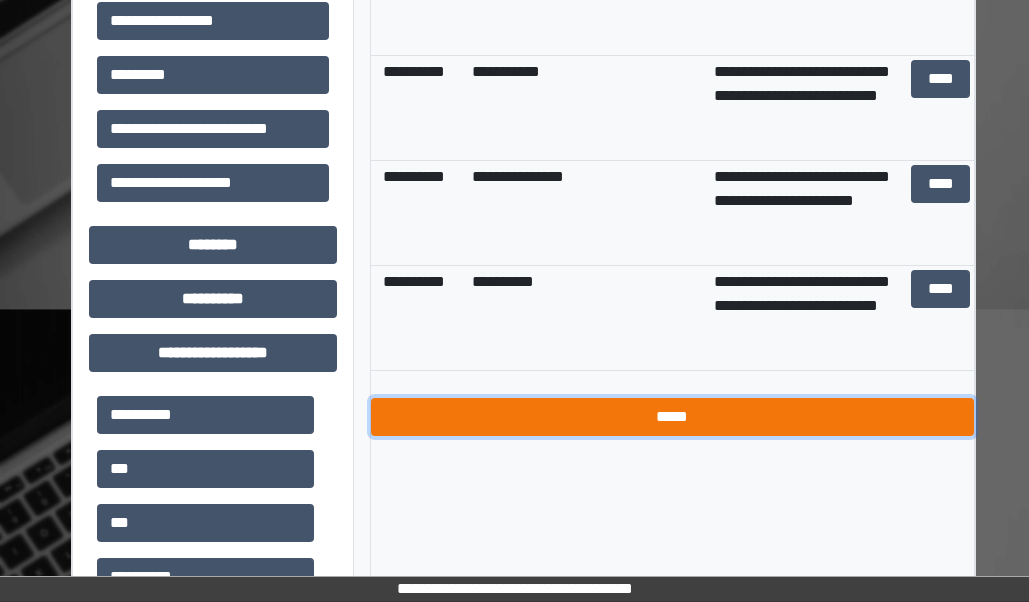 click on "*****" at bounding box center (673, 417) 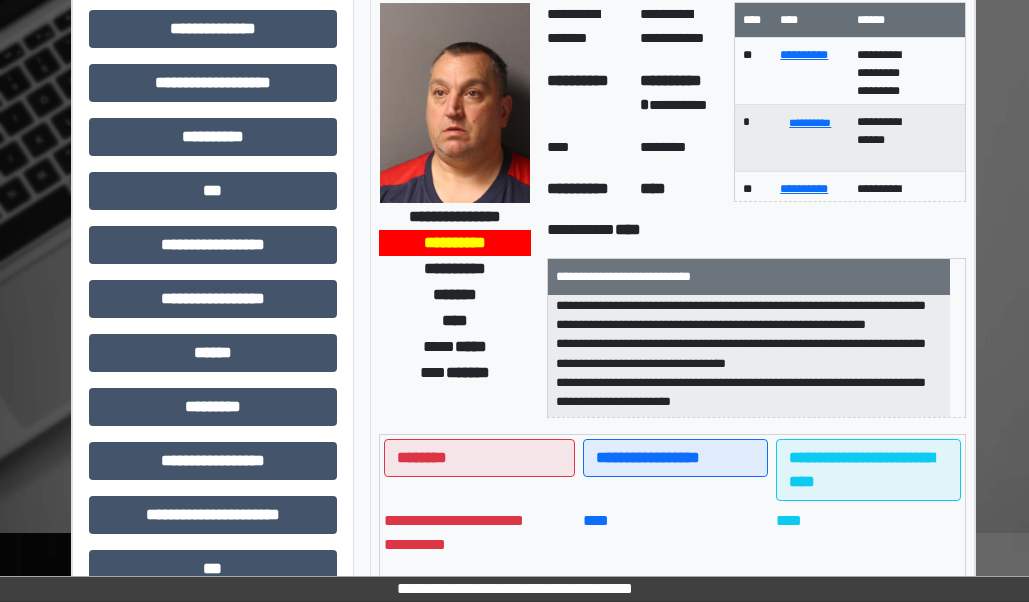 scroll, scrollTop: 10, scrollLeft: 0, axis: vertical 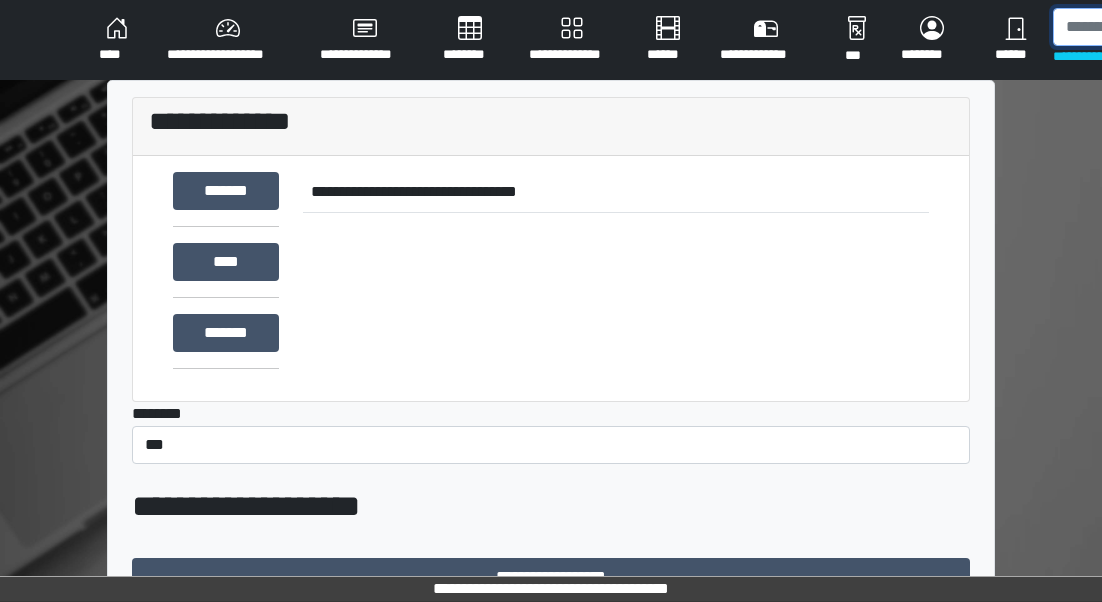 click at bounding box center (1156, 27) 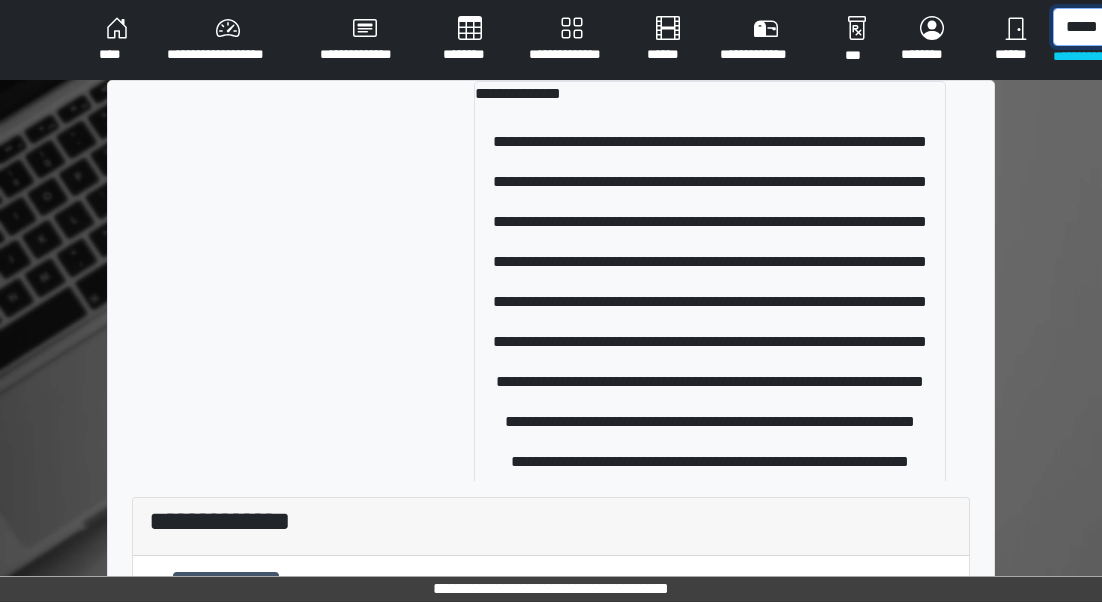 scroll, scrollTop: 0, scrollLeft: 9, axis: horizontal 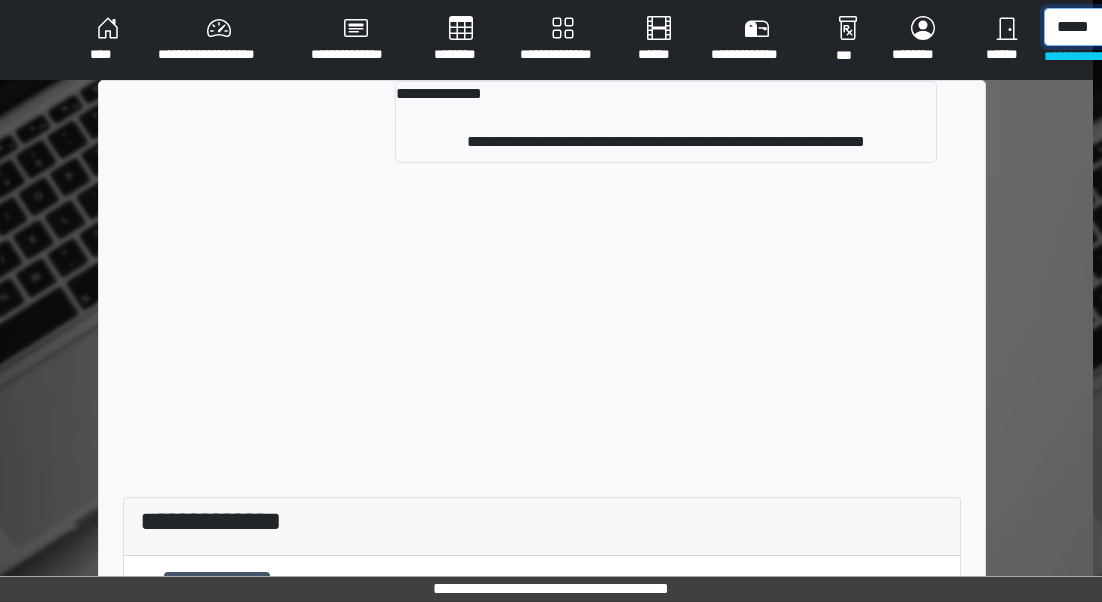 type on "*****" 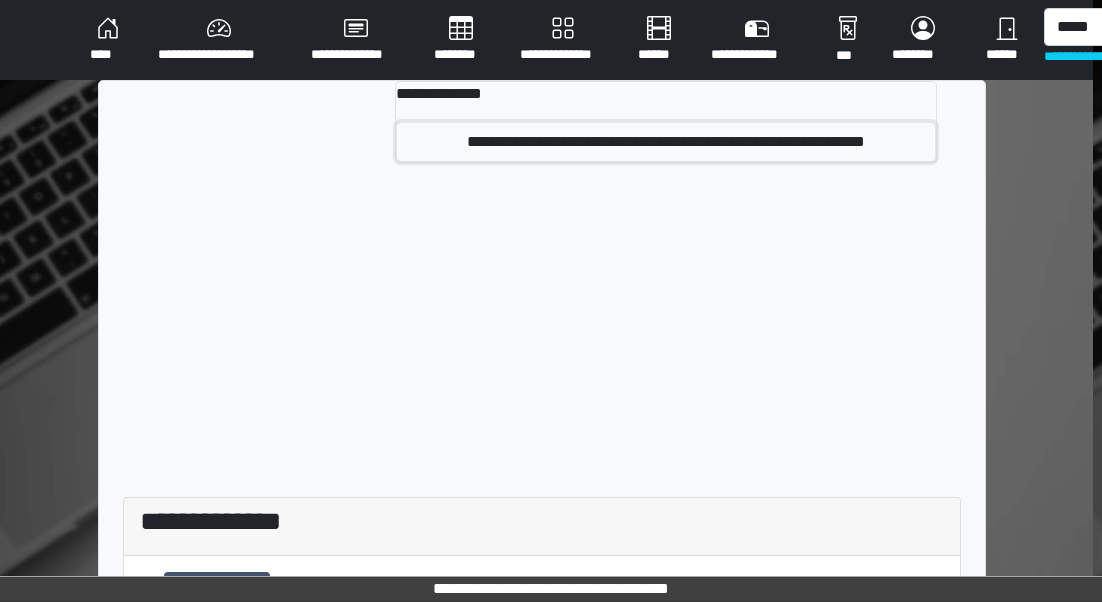 click on "**********" at bounding box center [666, 142] 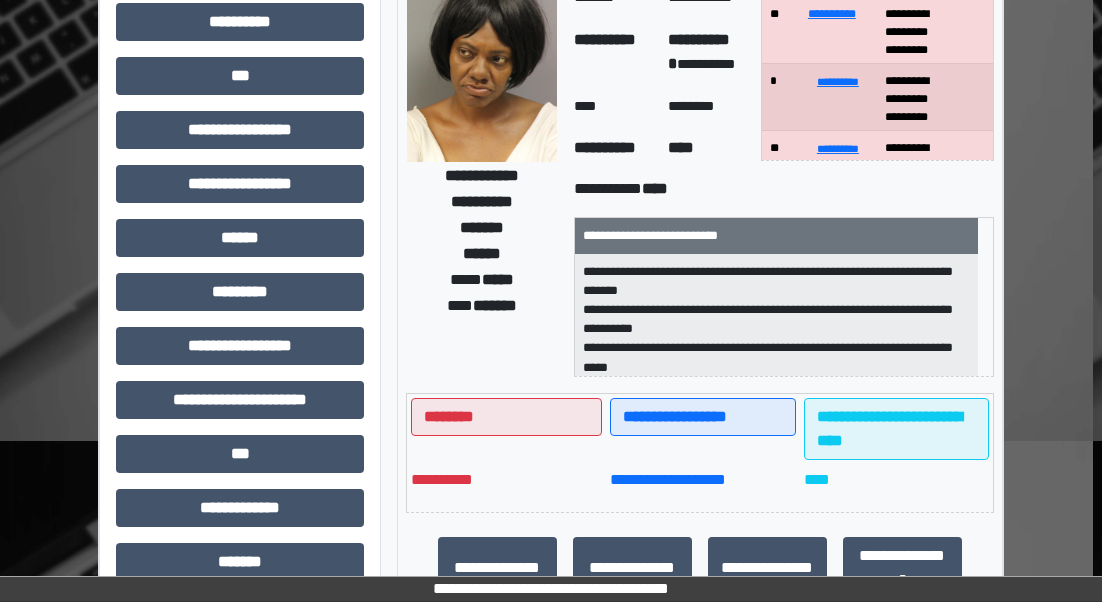 scroll, scrollTop: 300, scrollLeft: 9, axis: both 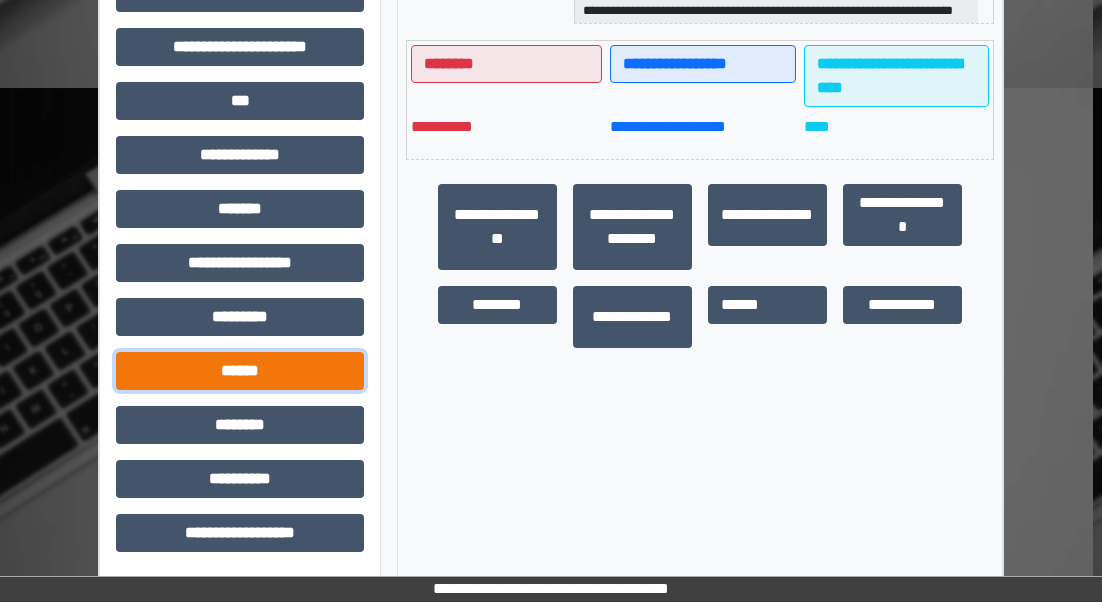 click on "******" at bounding box center (240, 371) 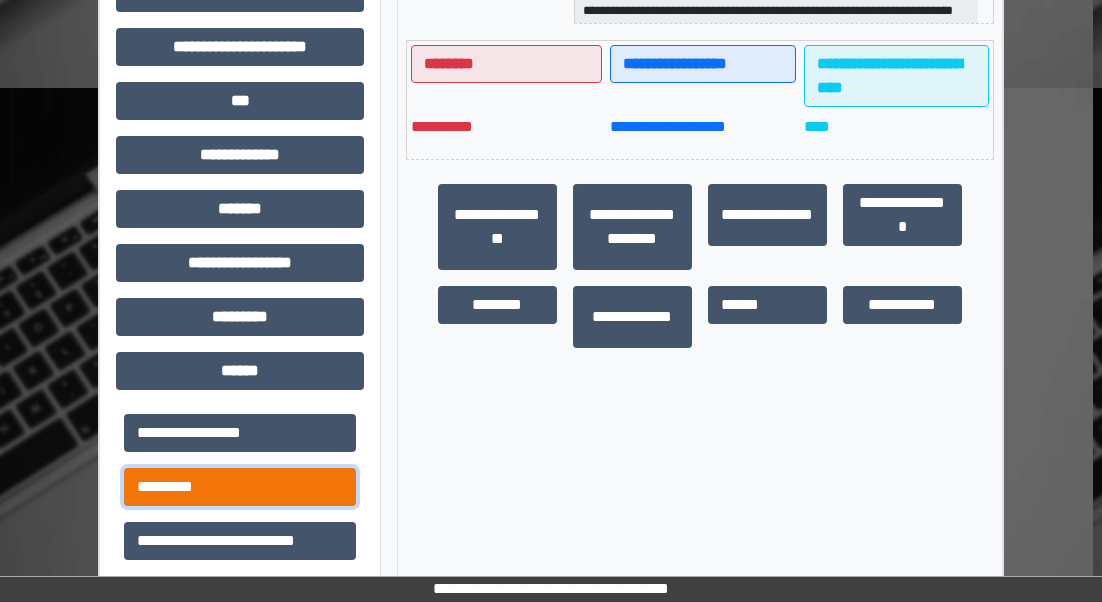 click on "*********" at bounding box center [240, 487] 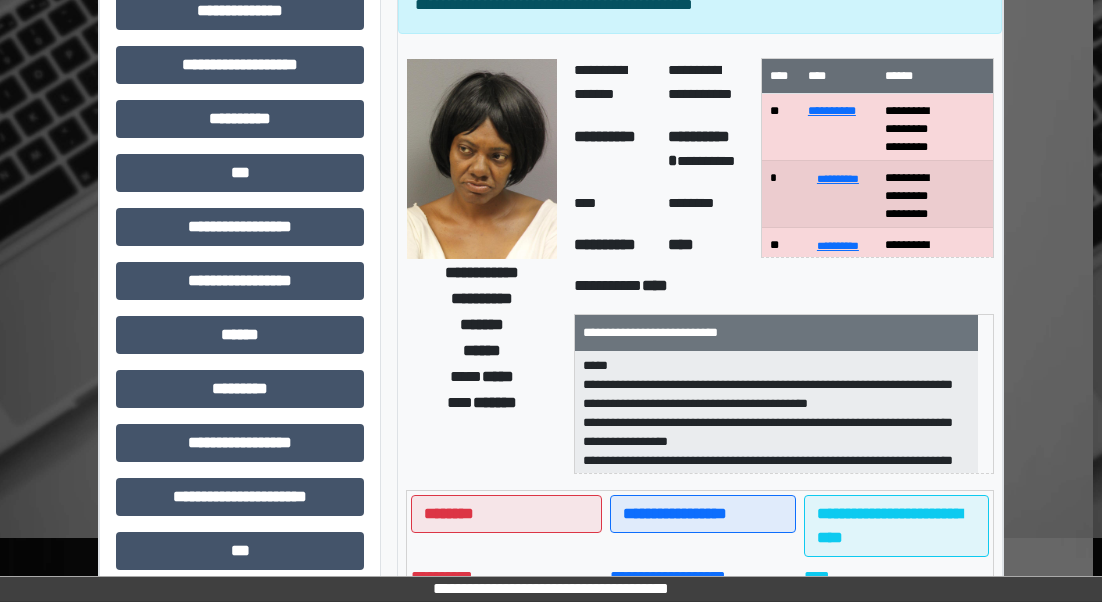 scroll, scrollTop: 0, scrollLeft: 9, axis: horizontal 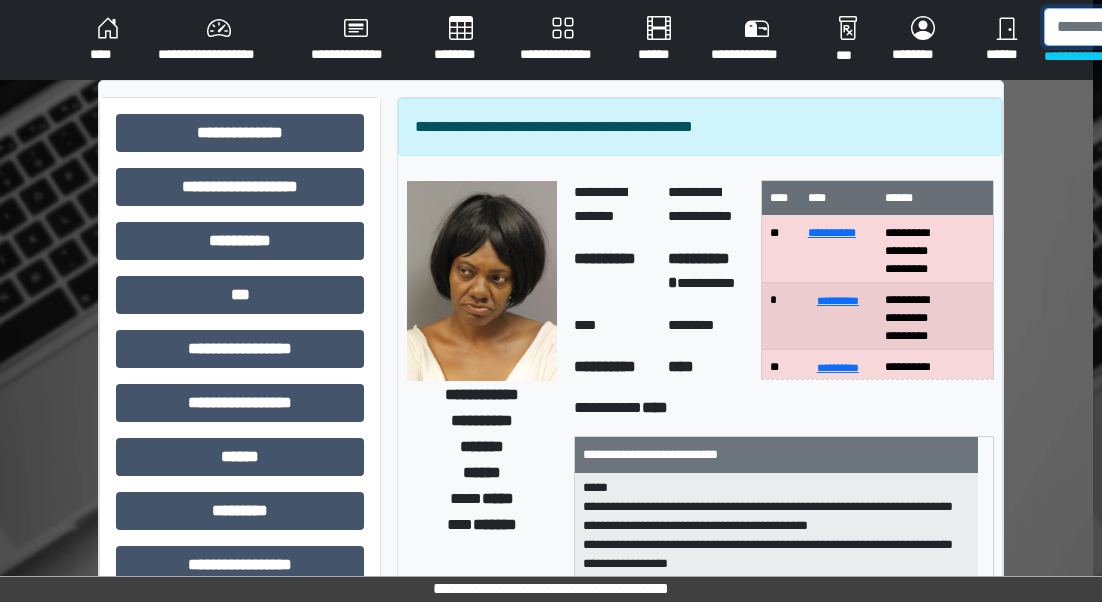 click at bounding box center (1147, 27) 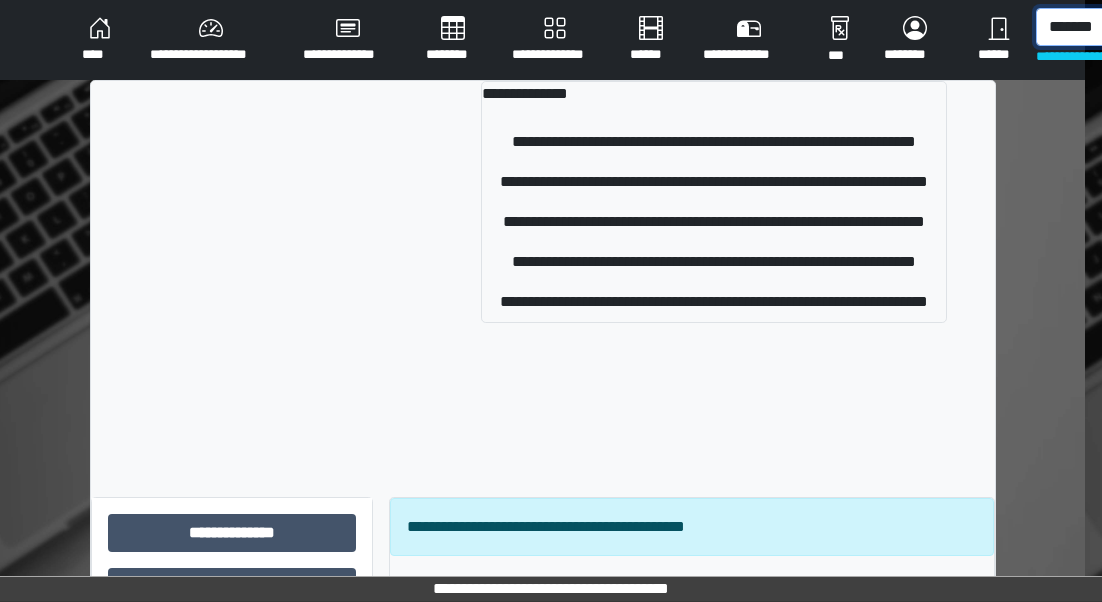 scroll, scrollTop: 0, scrollLeft: 26, axis: horizontal 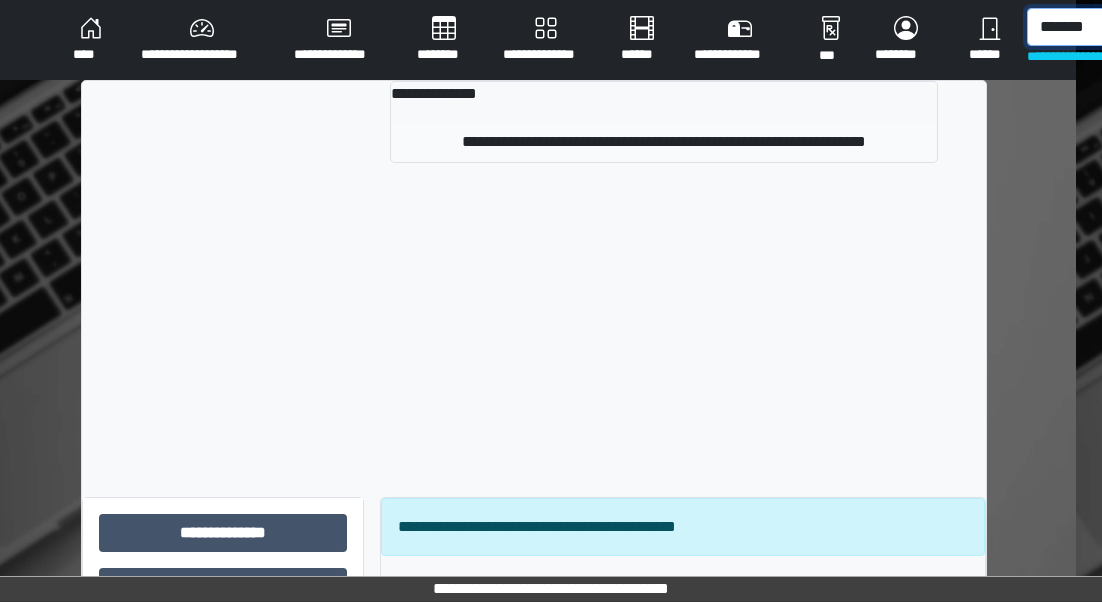 type on "*******" 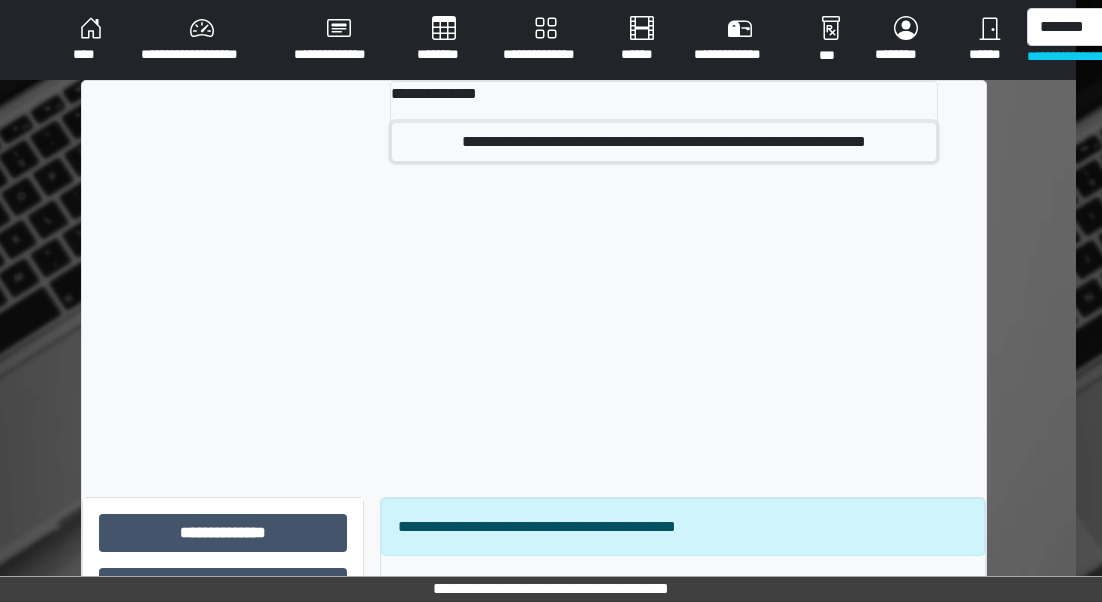 click on "**********" at bounding box center (664, 142) 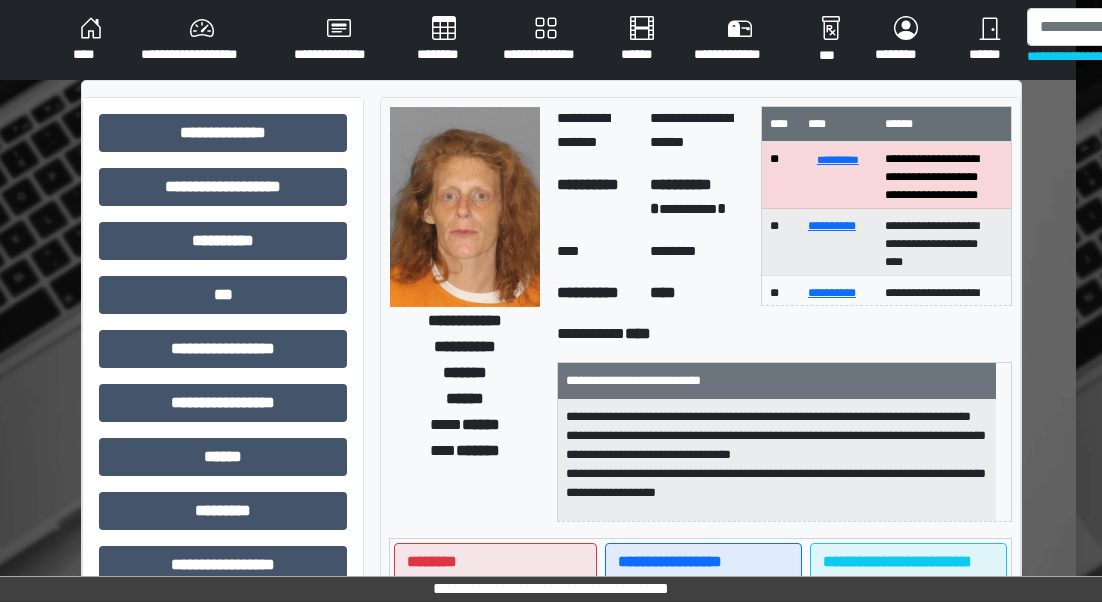 scroll, scrollTop: 6, scrollLeft: 0, axis: vertical 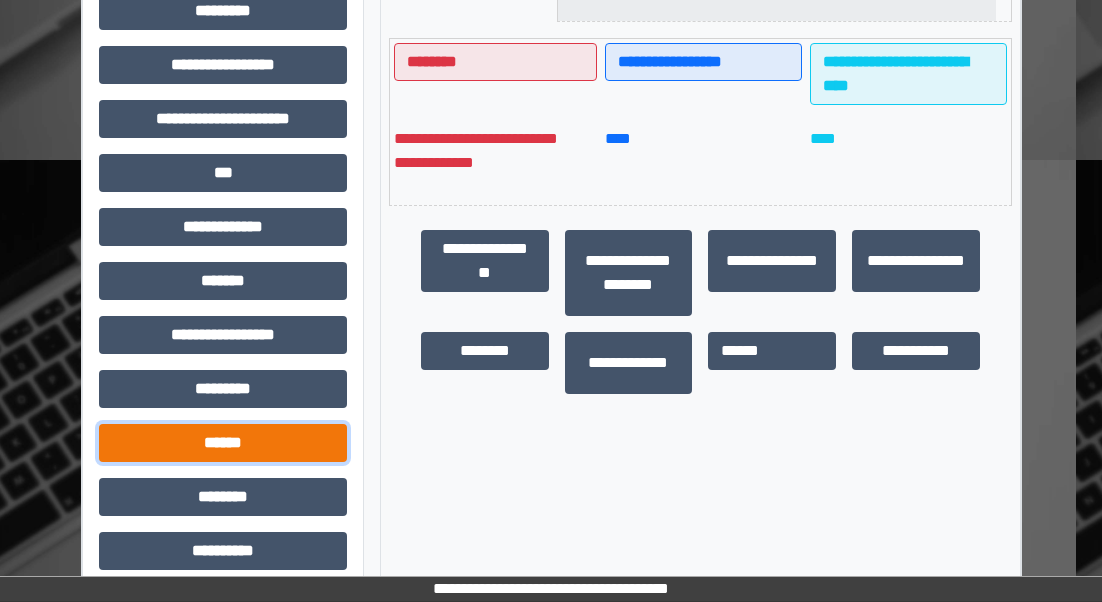 click on "******" at bounding box center [223, 443] 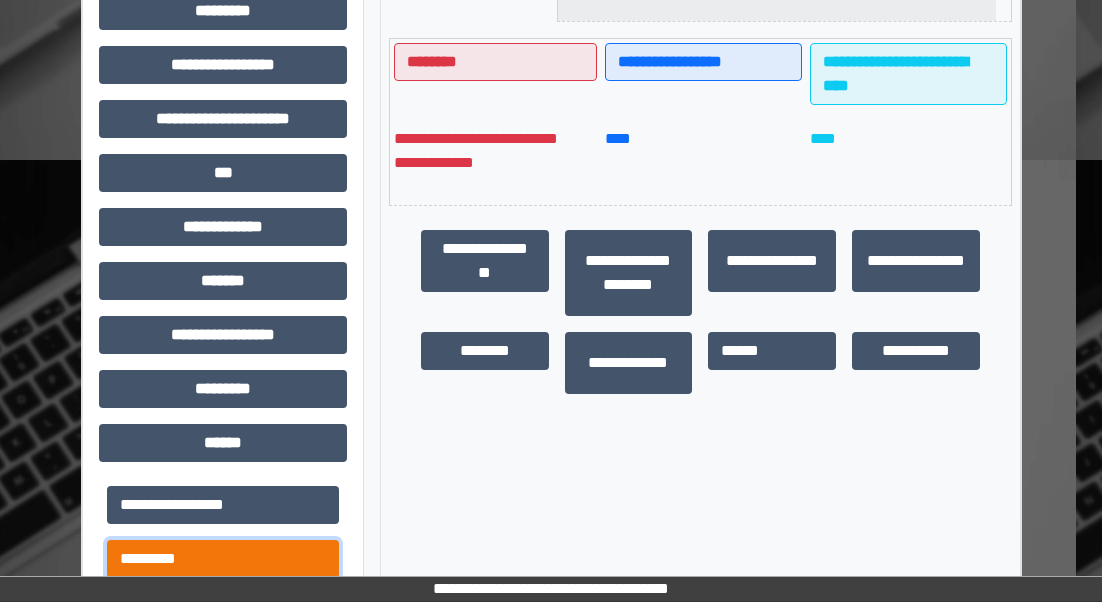 click on "*********" at bounding box center (223, 559) 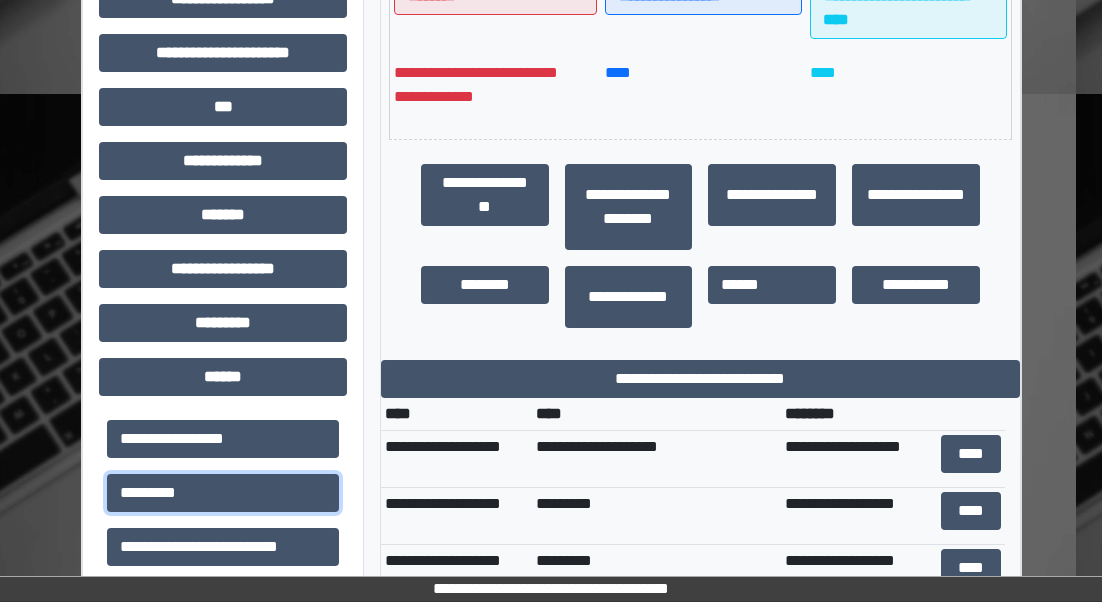 scroll, scrollTop: 600, scrollLeft: 26, axis: both 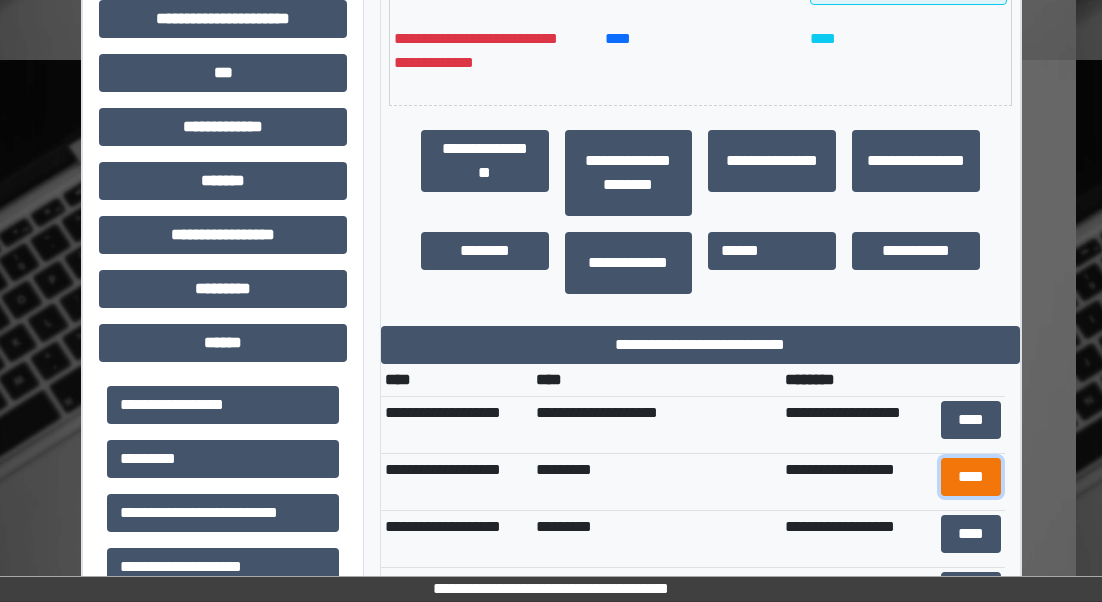 click on "****" at bounding box center (971, 477) 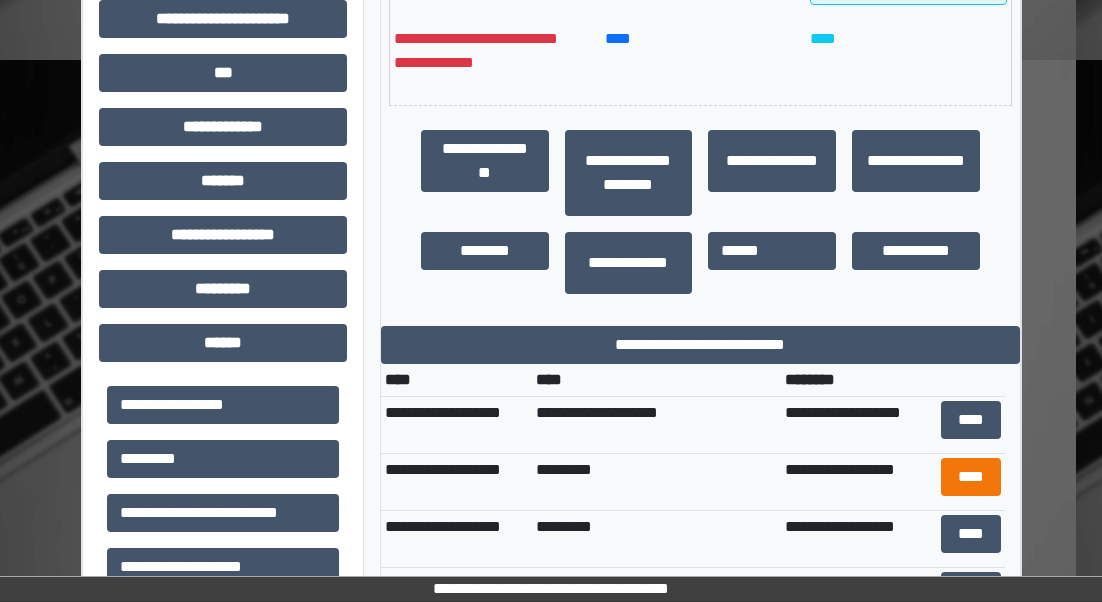 scroll, scrollTop: 0, scrollLeft: 0, axis: both 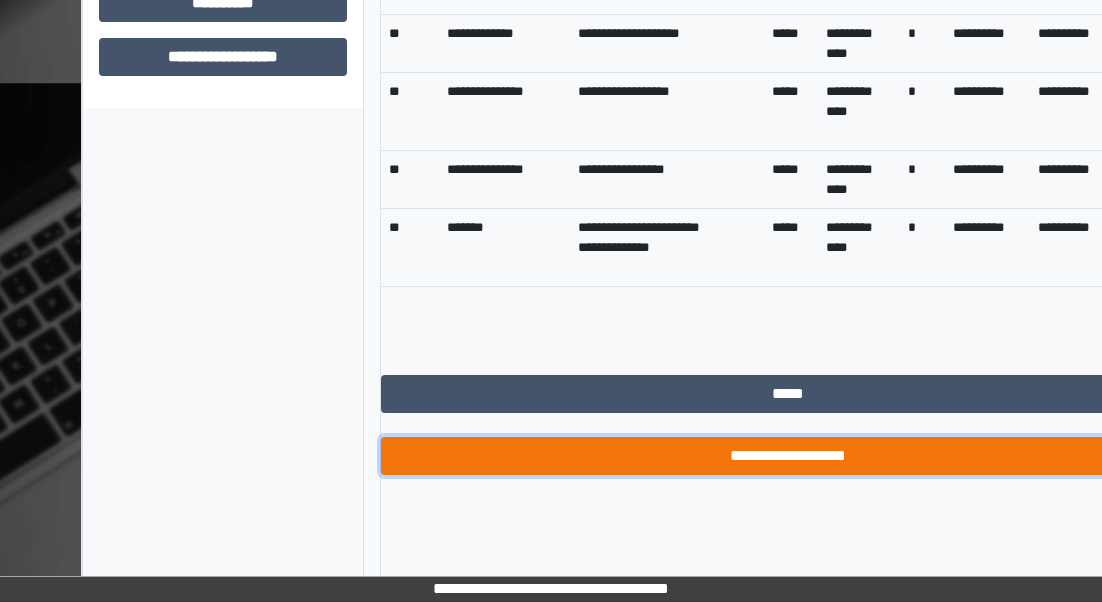 click on "**********" at bounding box center [788, 456] 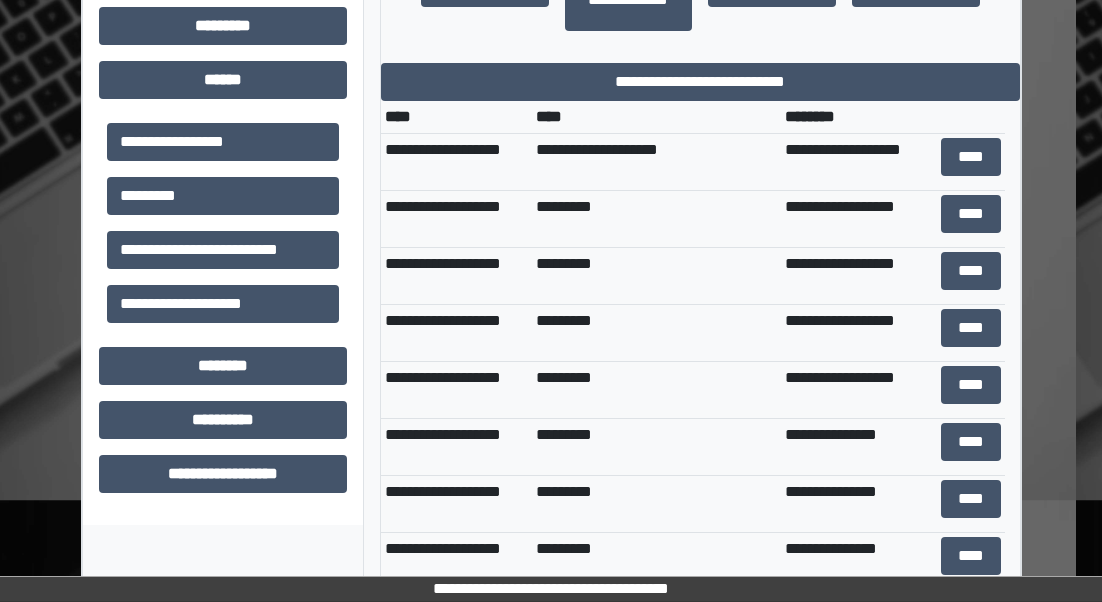scroll, scrollTop: 898, scrollLeft: 26, axis: both 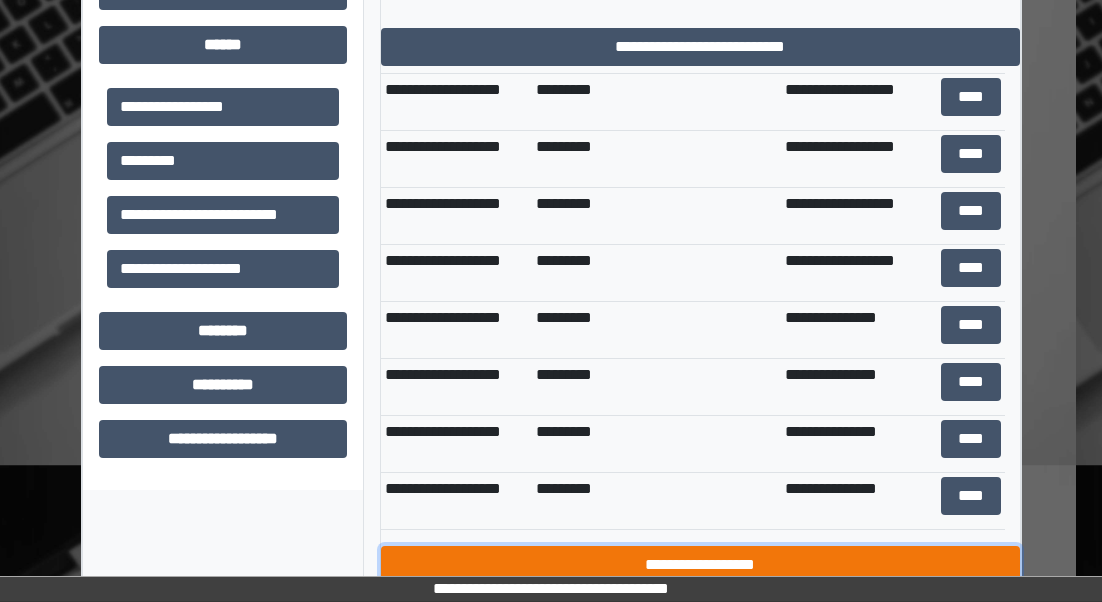 click on "**********" at bounding box center [700, 565] 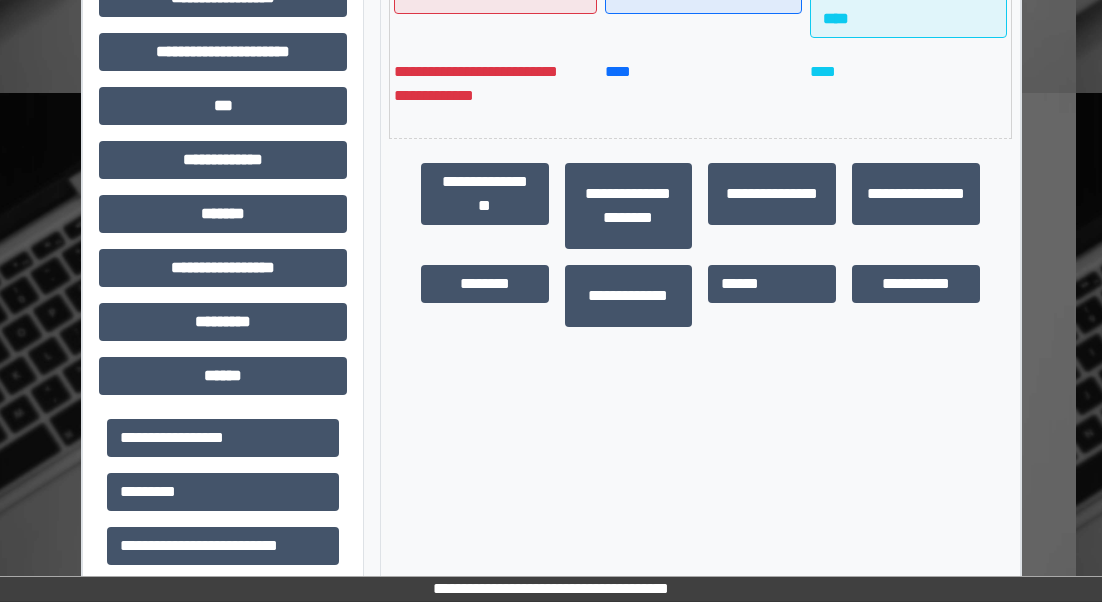 scroll, scrollTop: 604, scrollLeft: 26, axis: both 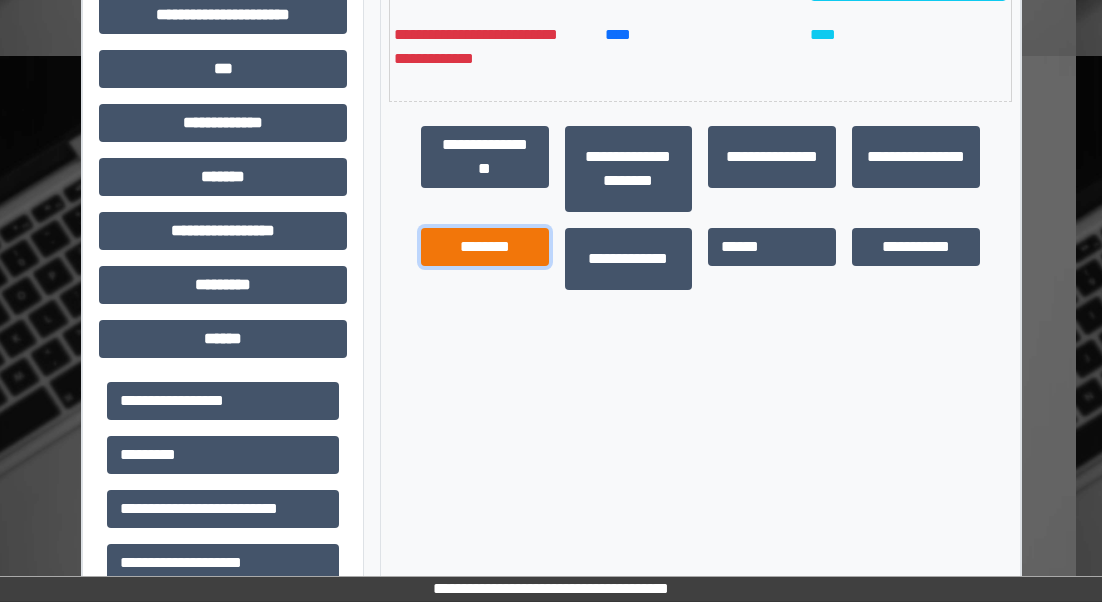 click on "********" at bounding box center [485, 247] 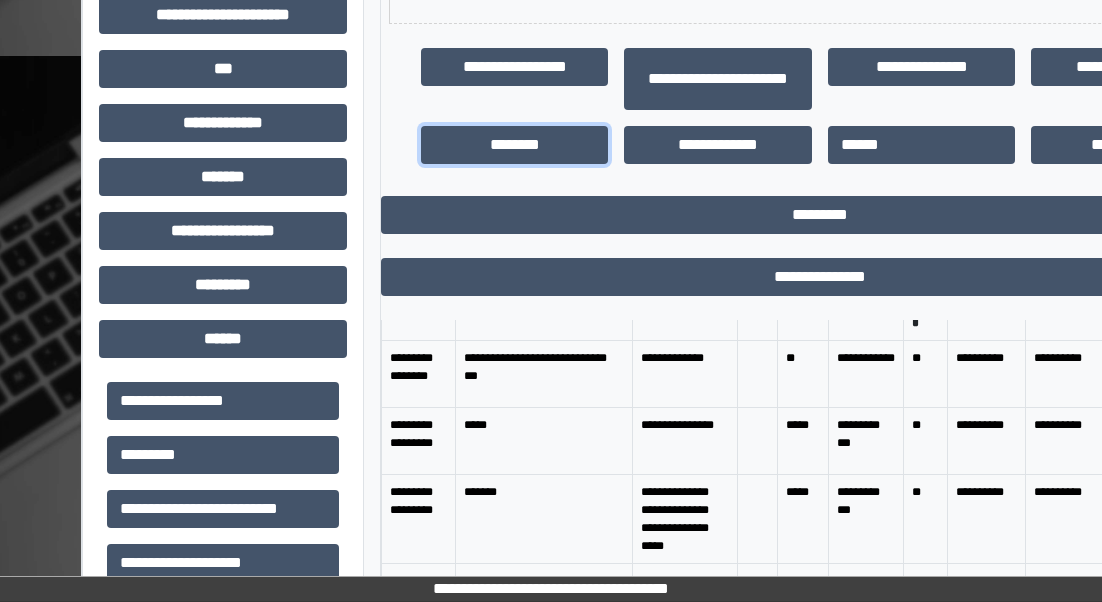 scroll, scrollTop: 0, scrollLeft: 0, axis: both 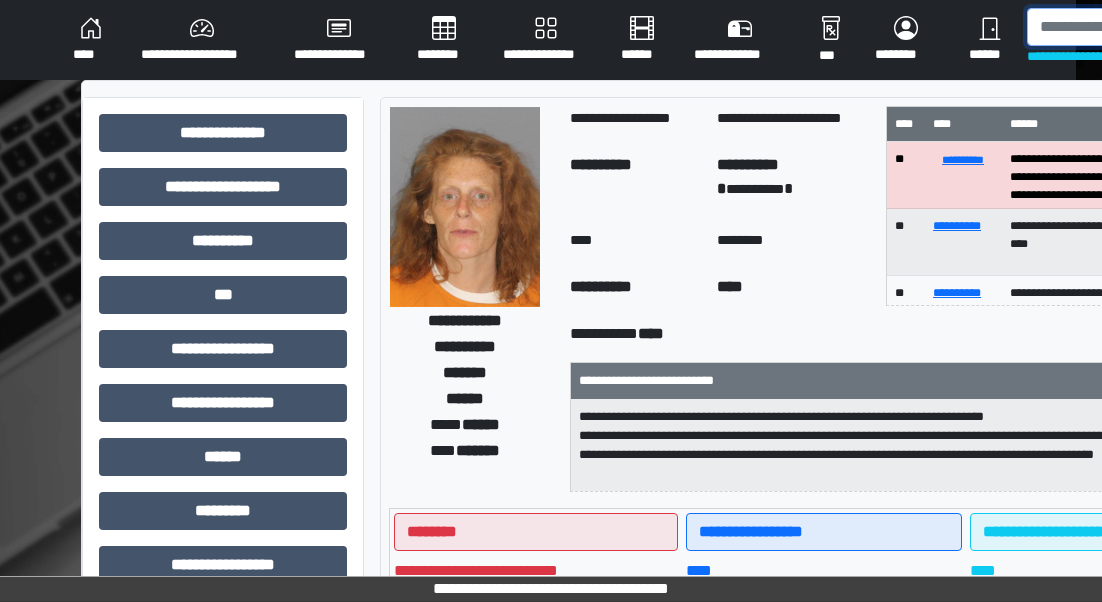 drag, startPoint x: 1059, startPoint y: 24, endPoint x: 1048, endPoint y: 27, distance: 11.401754 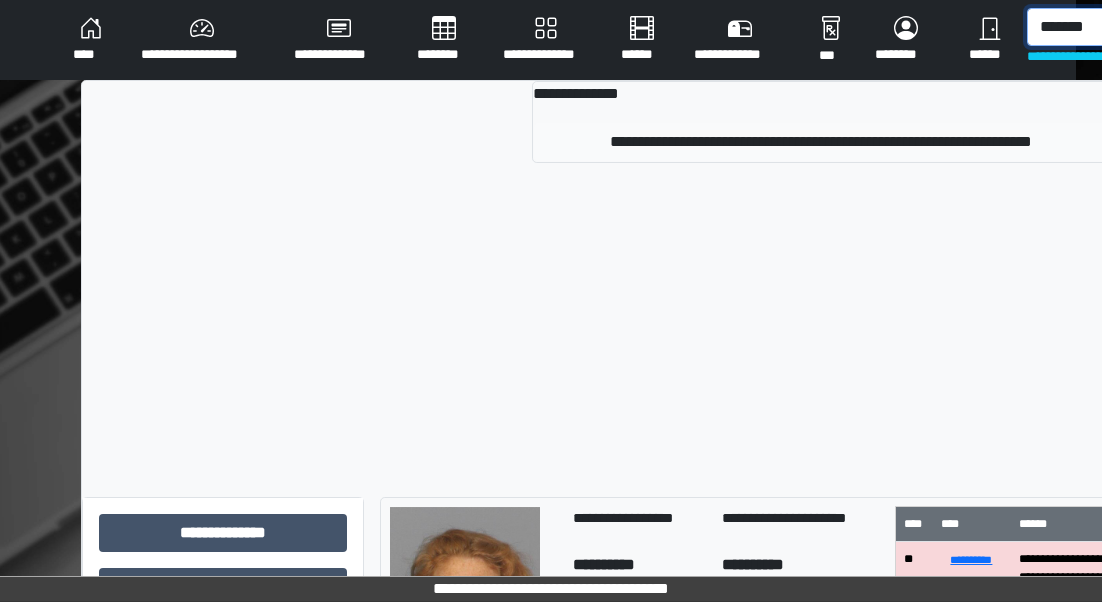 type on "*******" 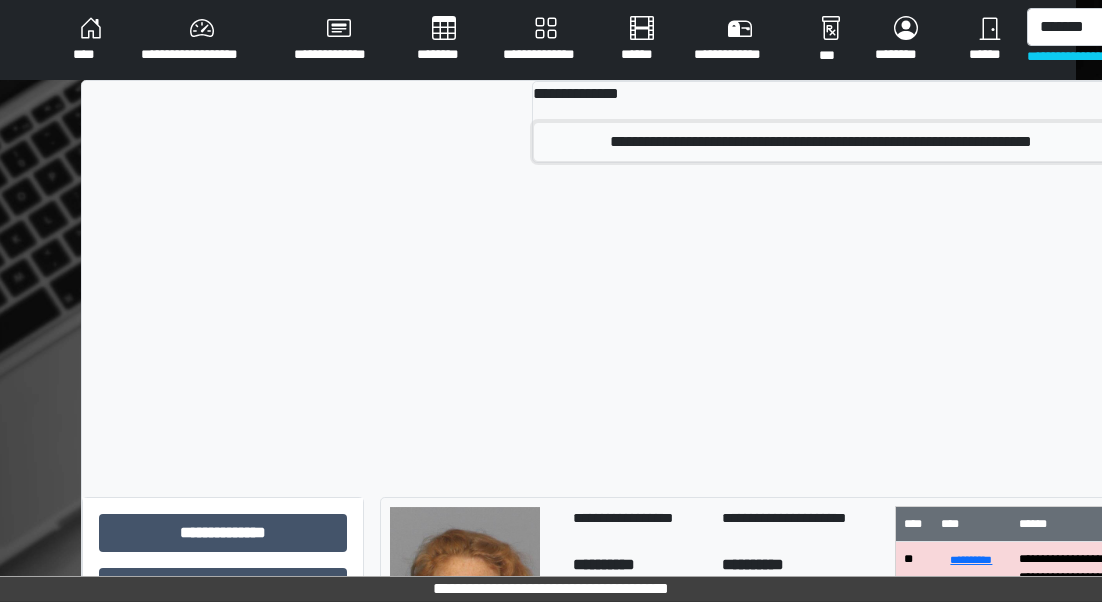 click on "**********" at bounding box center [821, 142] 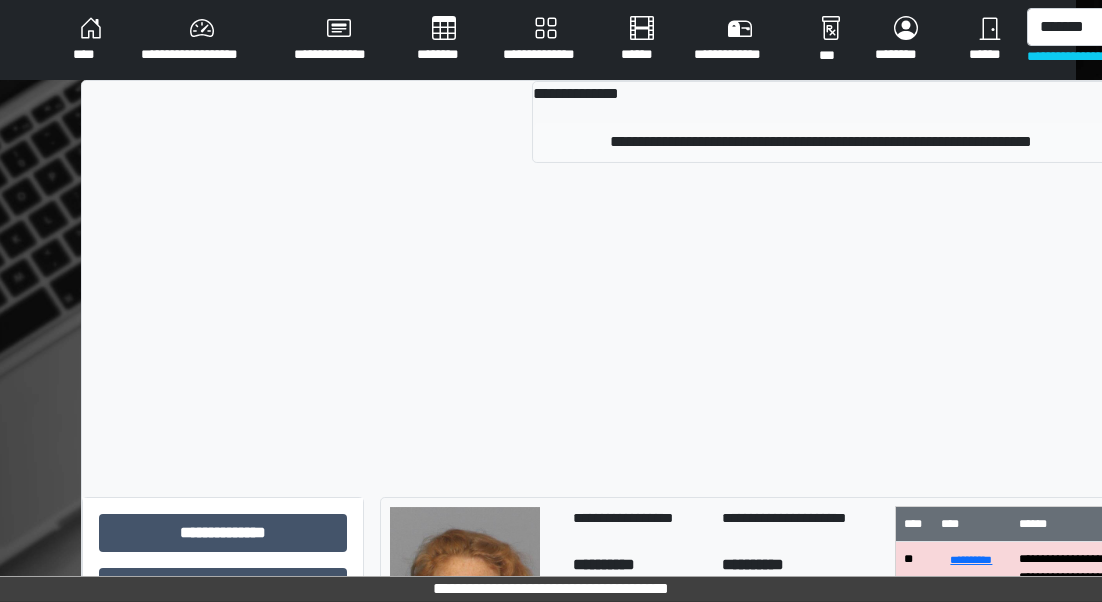 type 